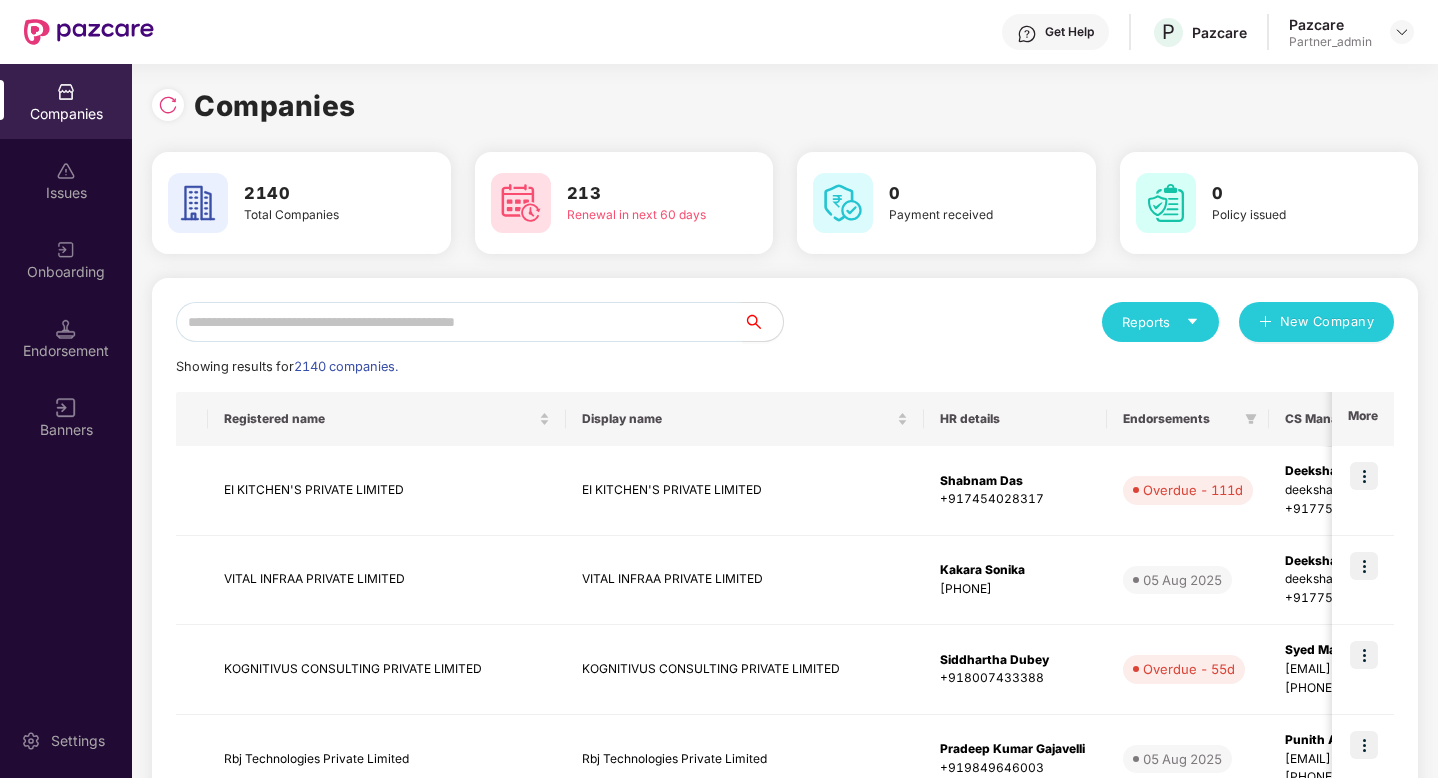 scroll, scrollTop: 0, scrollLeft: 0, axis: both 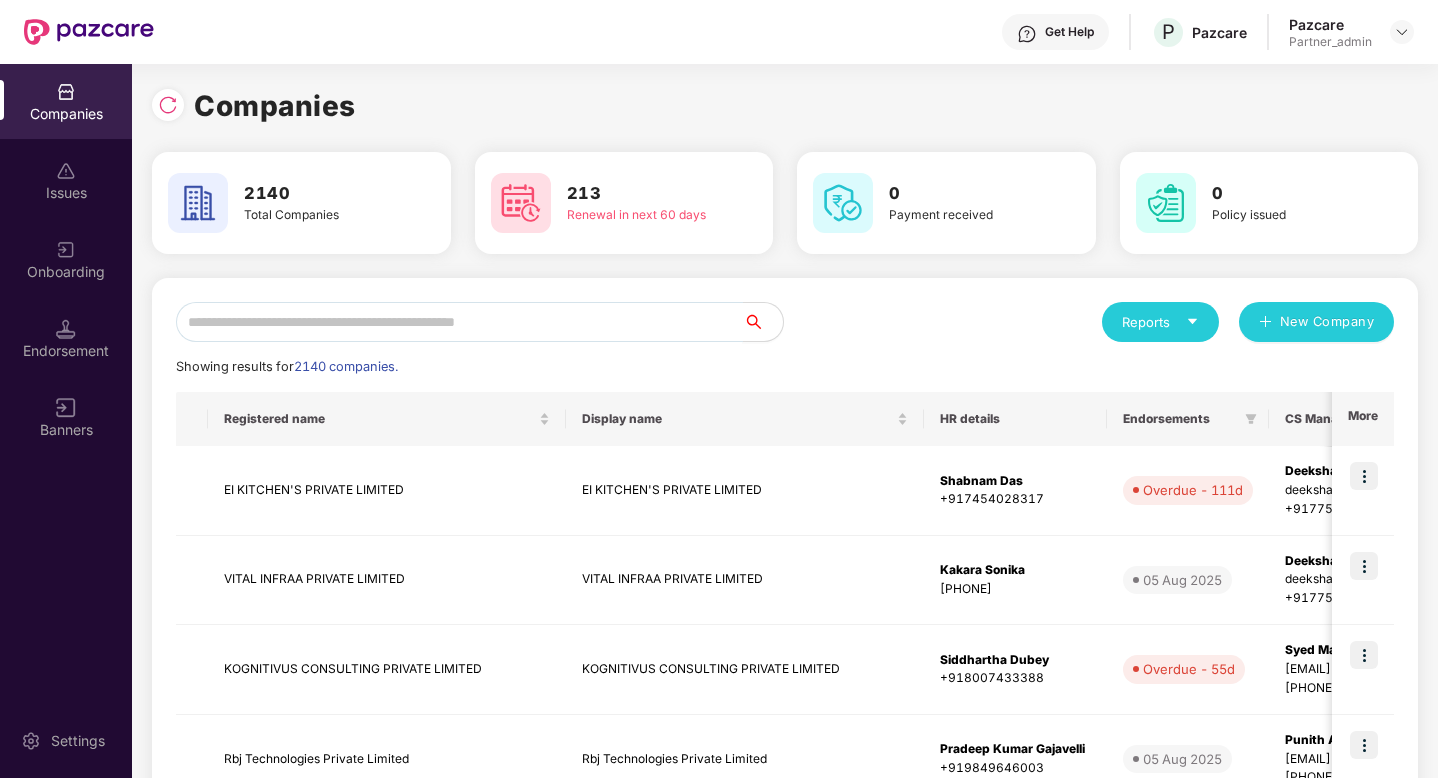 click at bounding box center (459, 322) 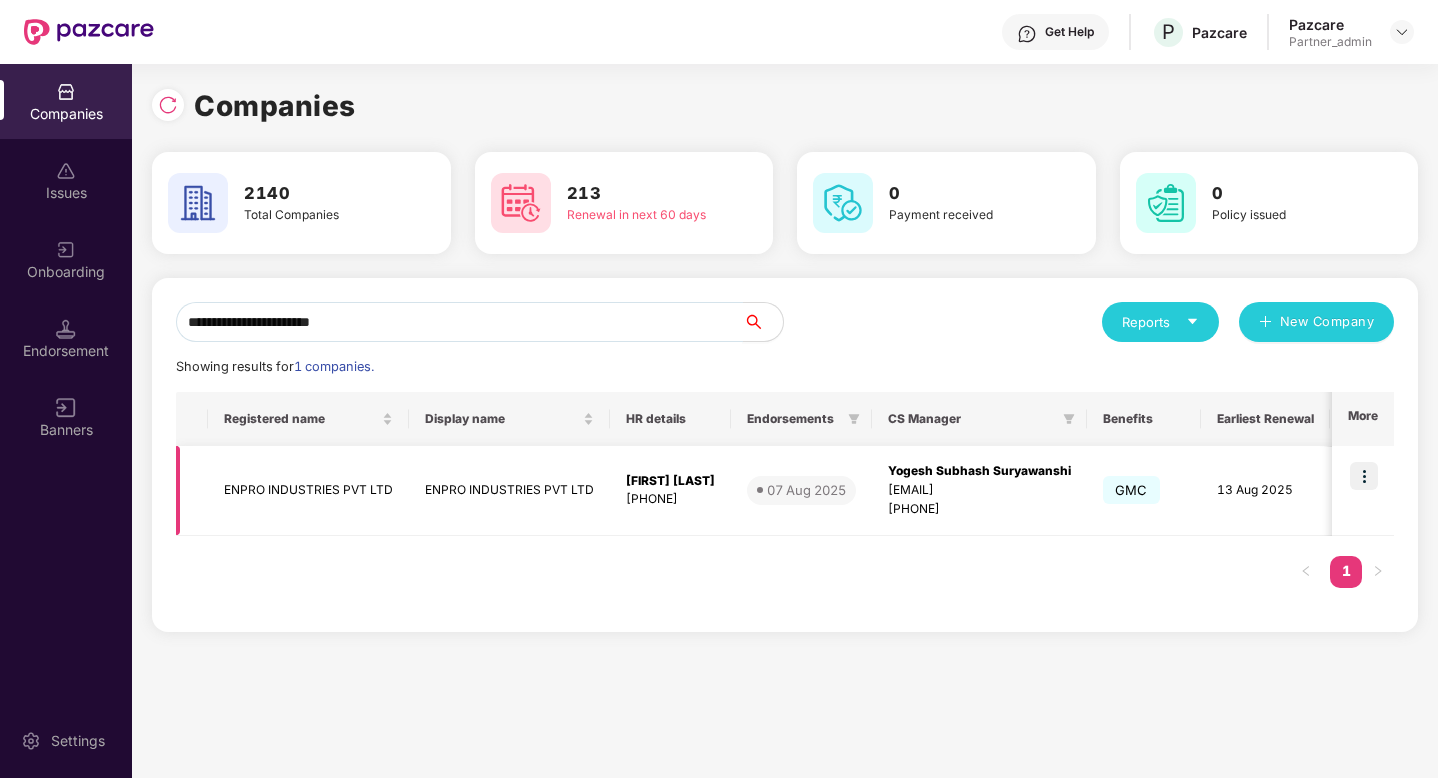 type on "**********" 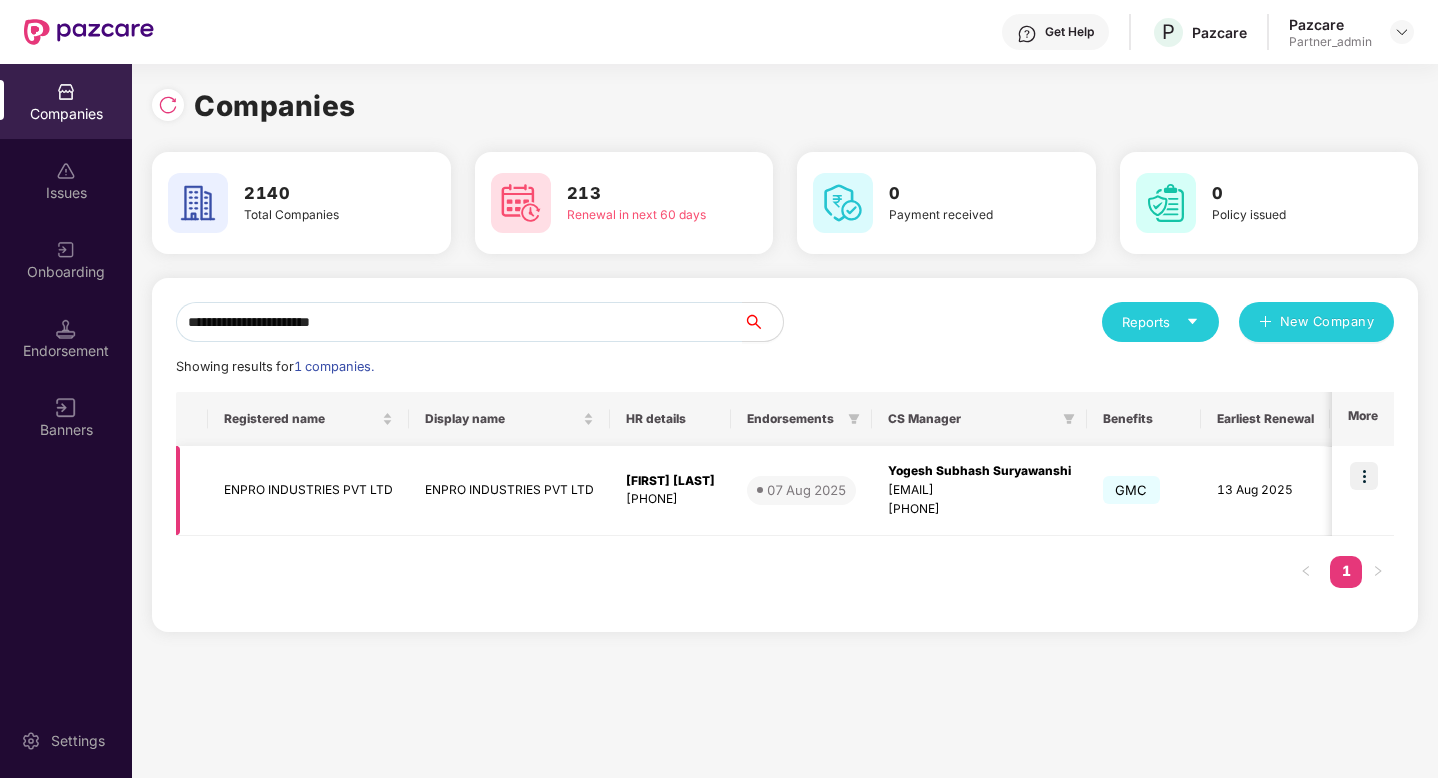 click at bounding box center [1364, 476] 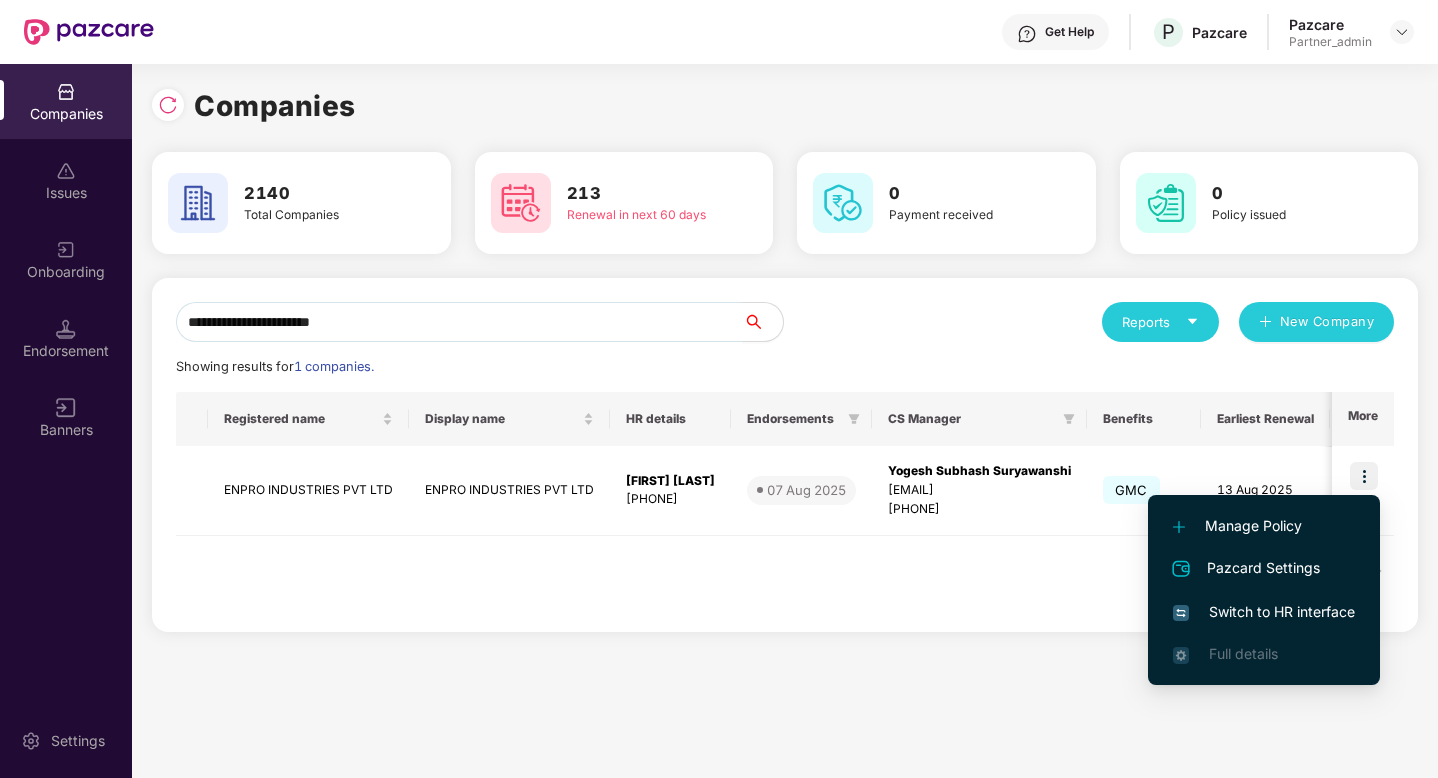 click on "Switch to HR interface" at bounding box center (1264, 612) 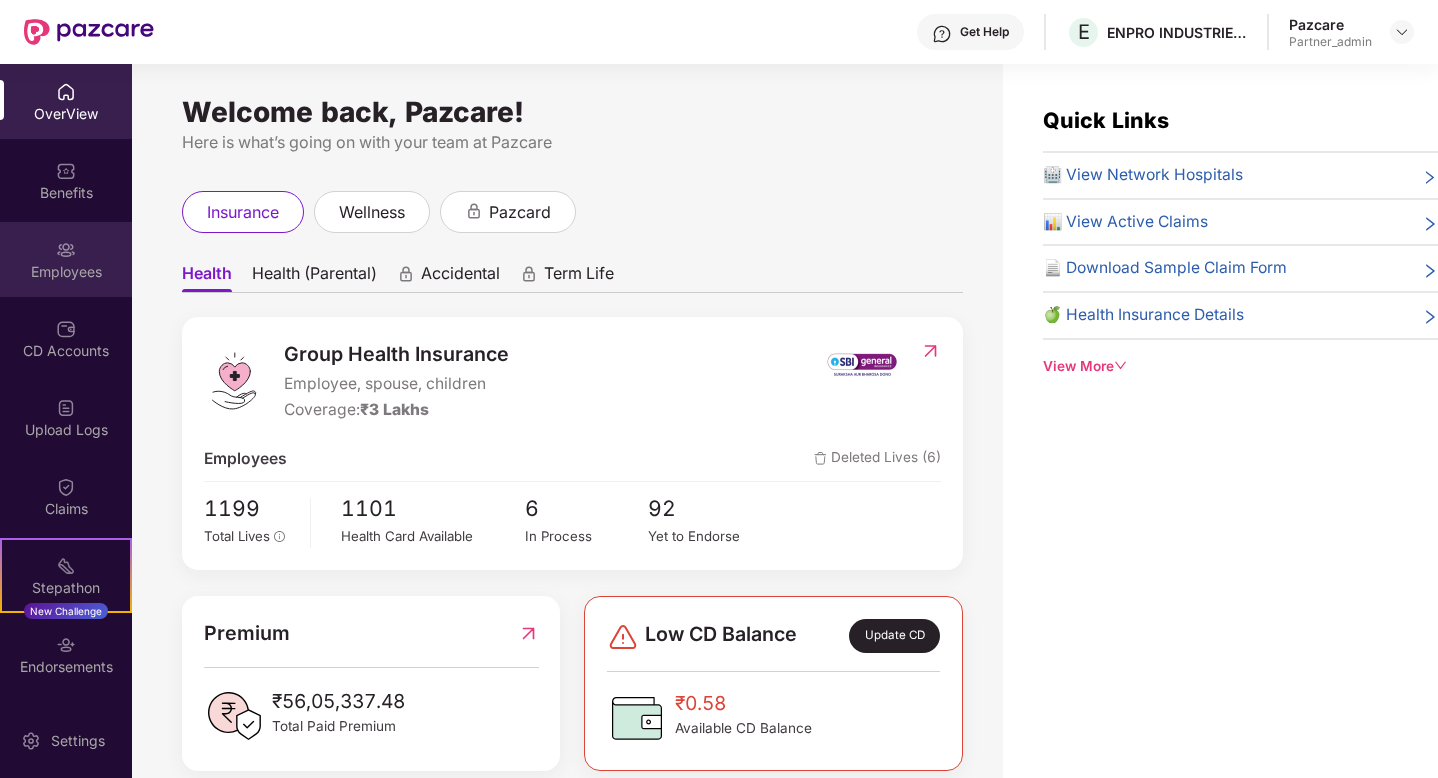 click on "Employees" at bounding box center (66, 272) 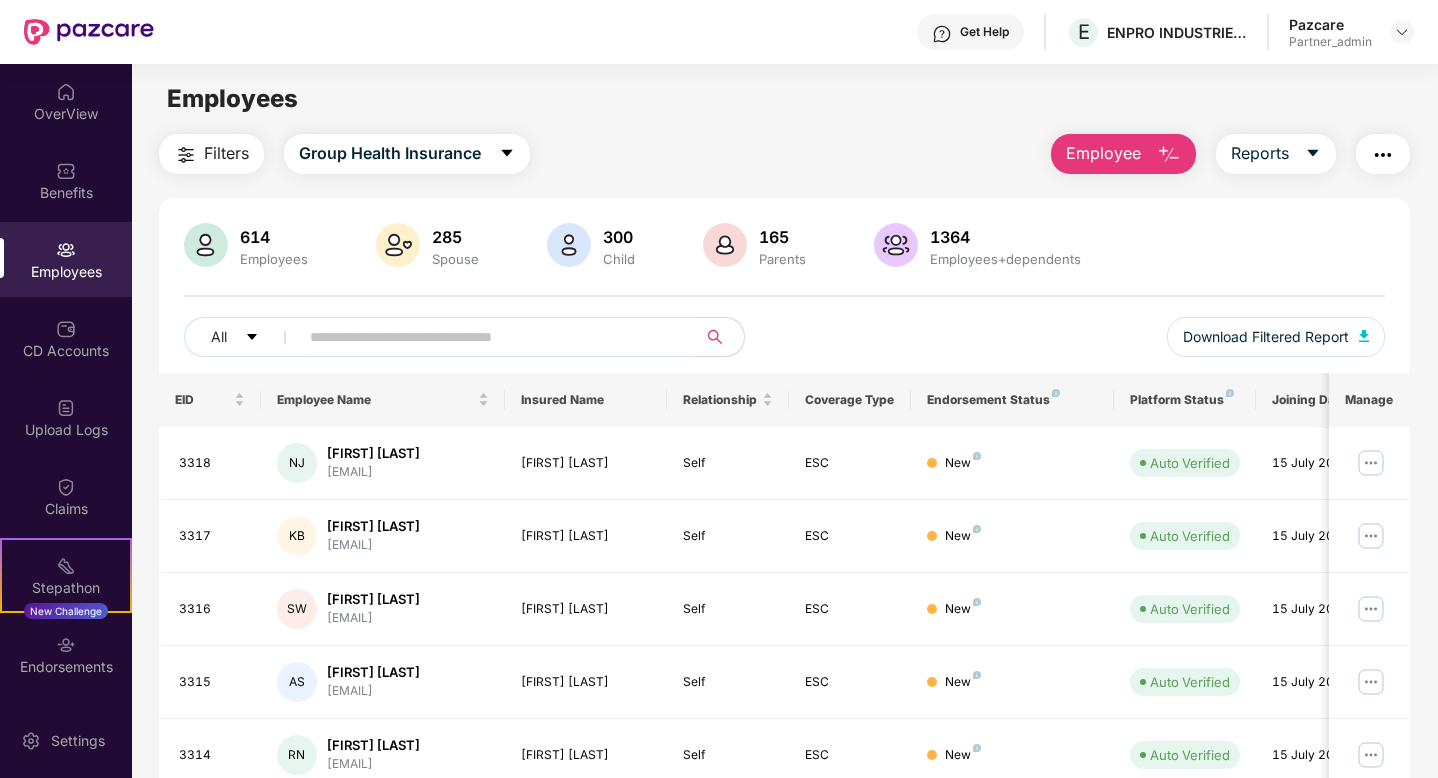 click at bounding box center [489, 337] 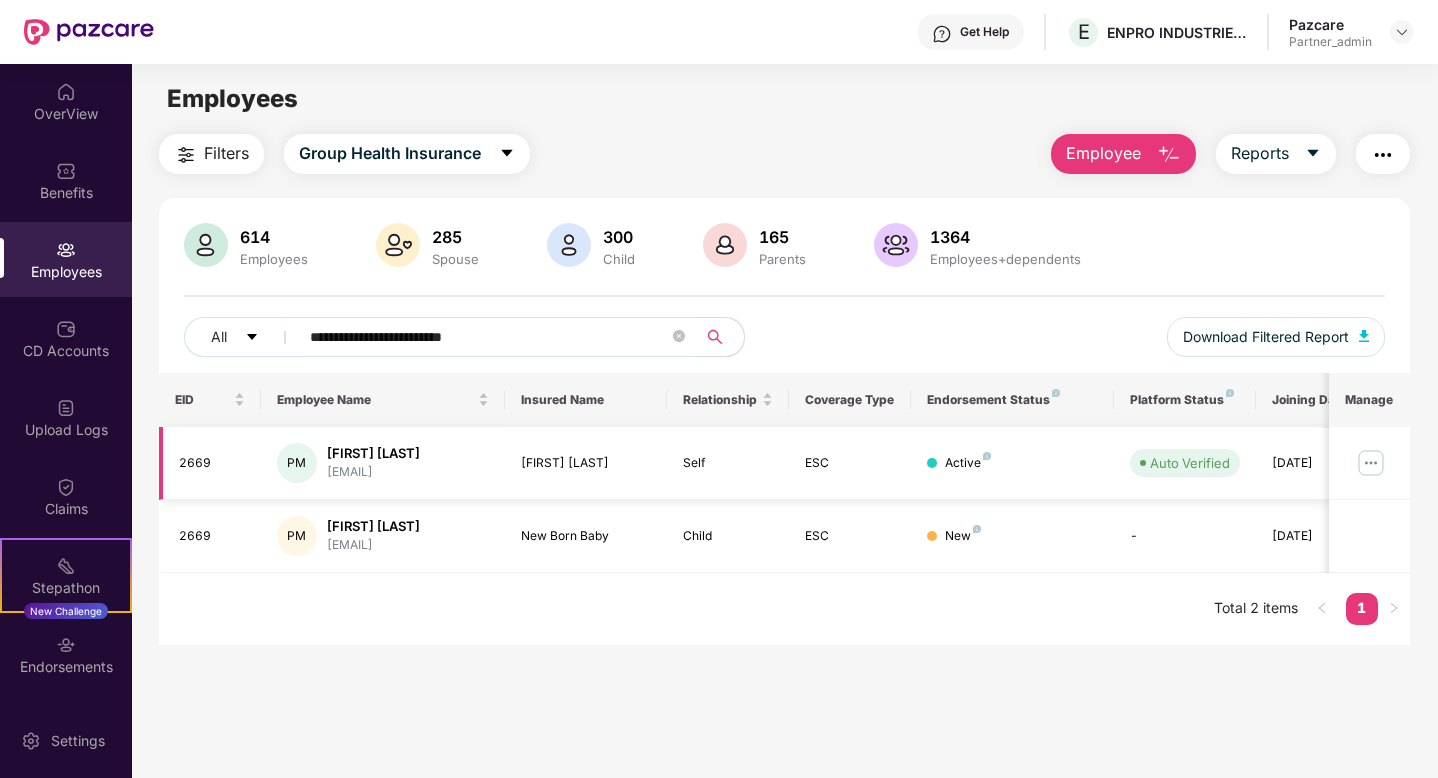 type on "**********" 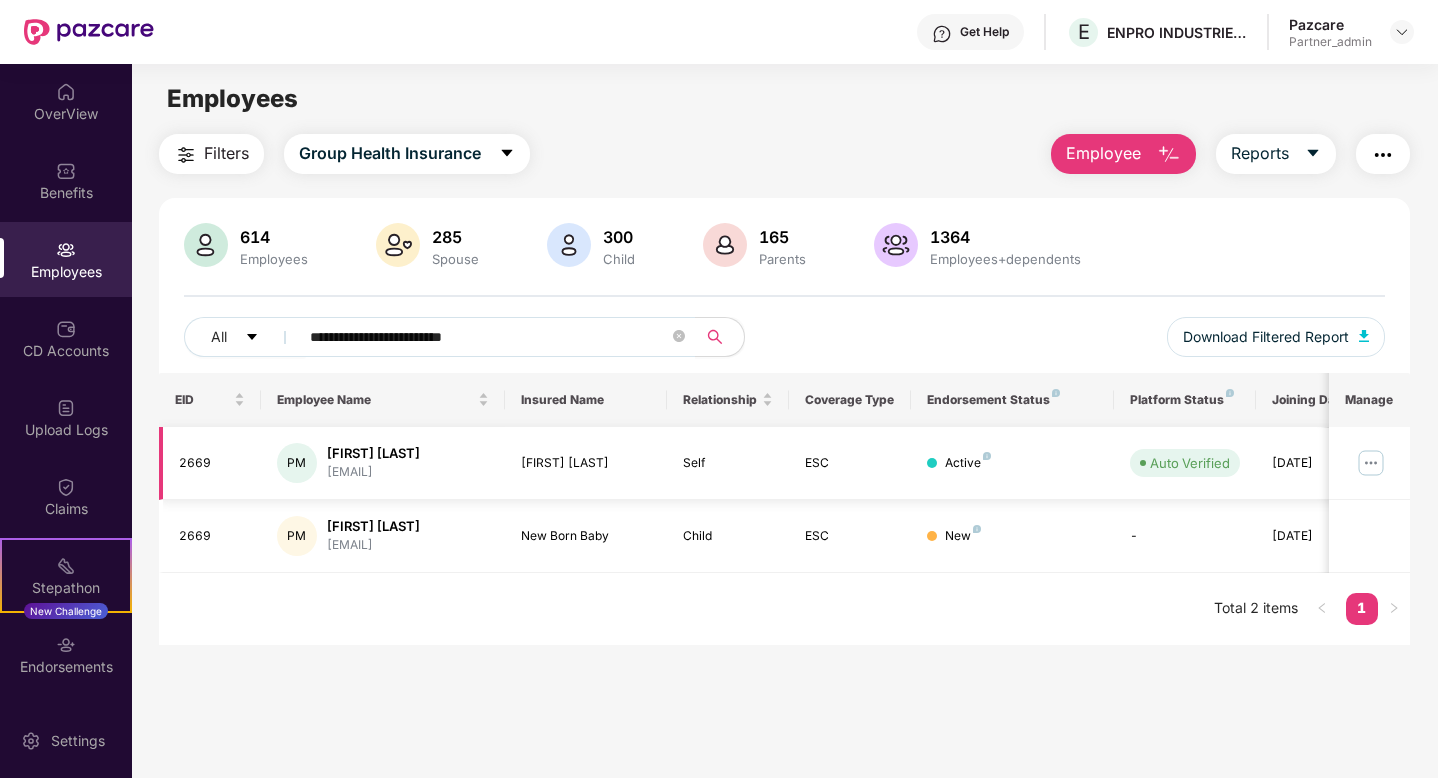 click at bounding box center (1371, 463) 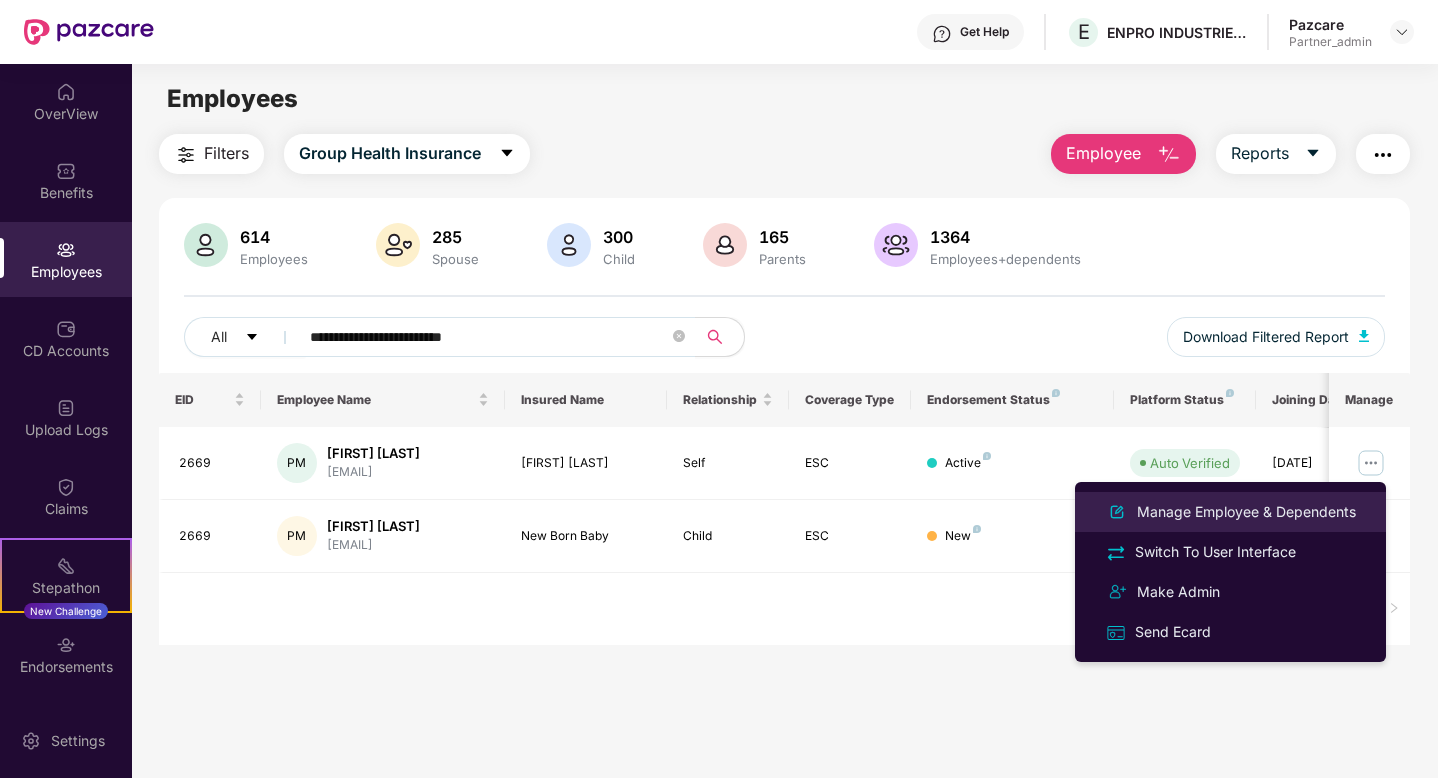 click on "Manage Employee & Dependents" at bounding box center [1246, 512] 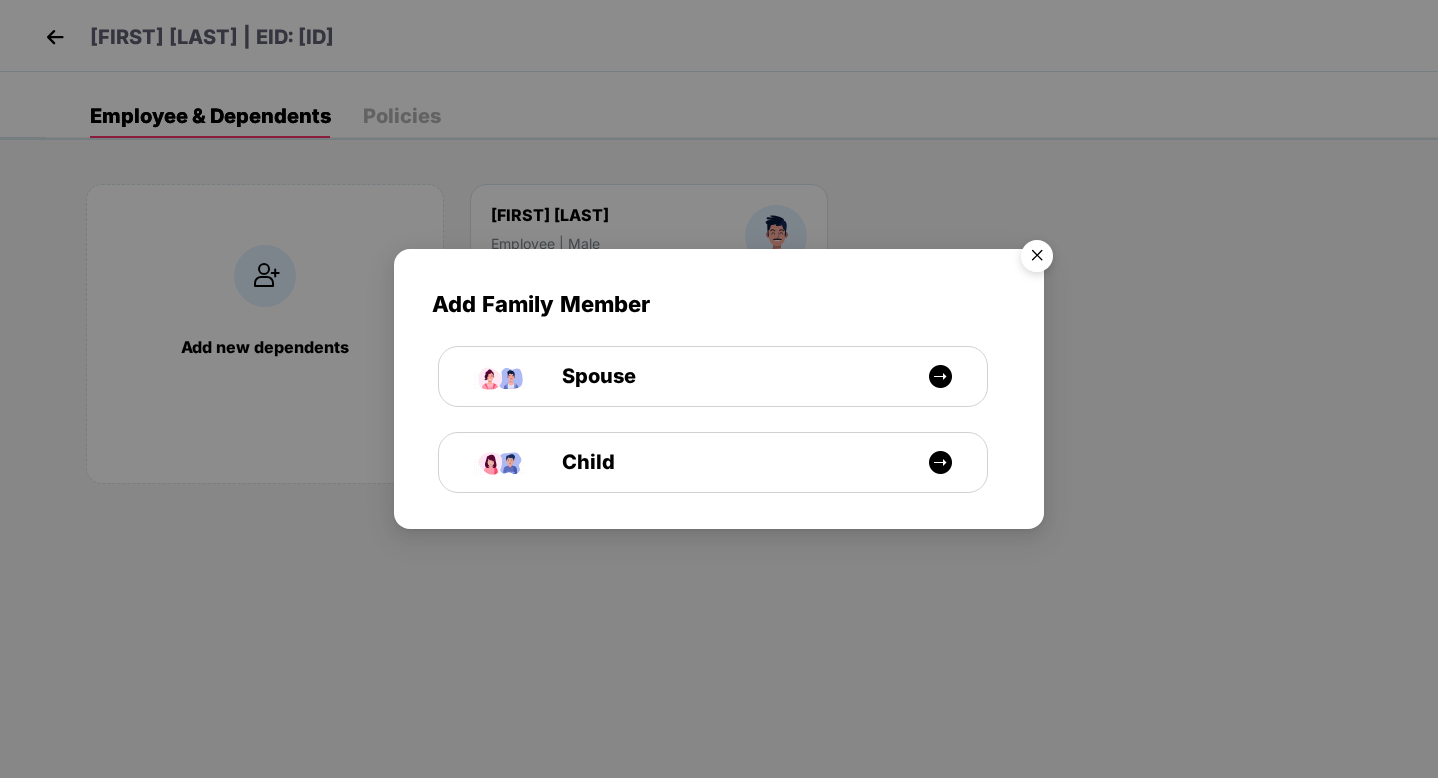click at bounding box center [1037, 259] 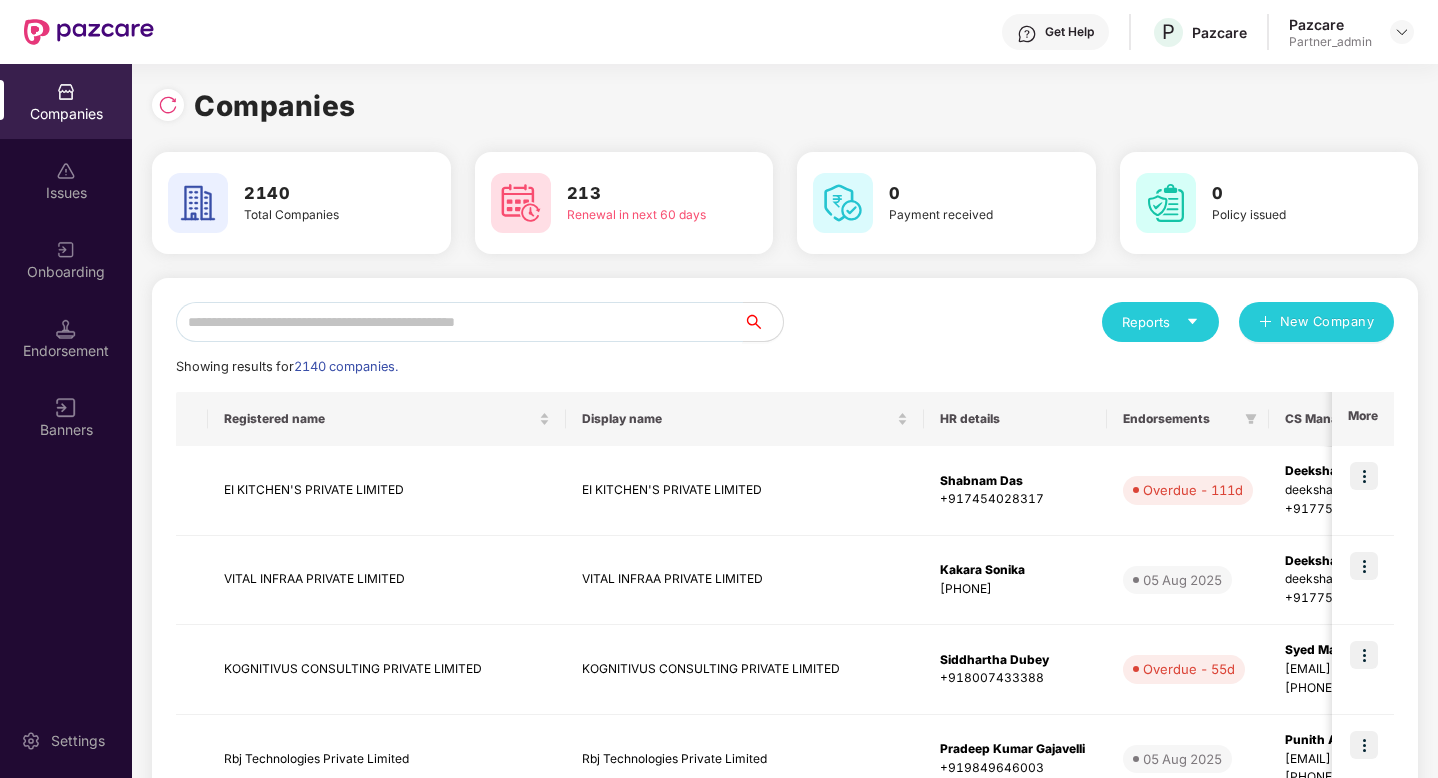 click at bounding box center (459, 322) 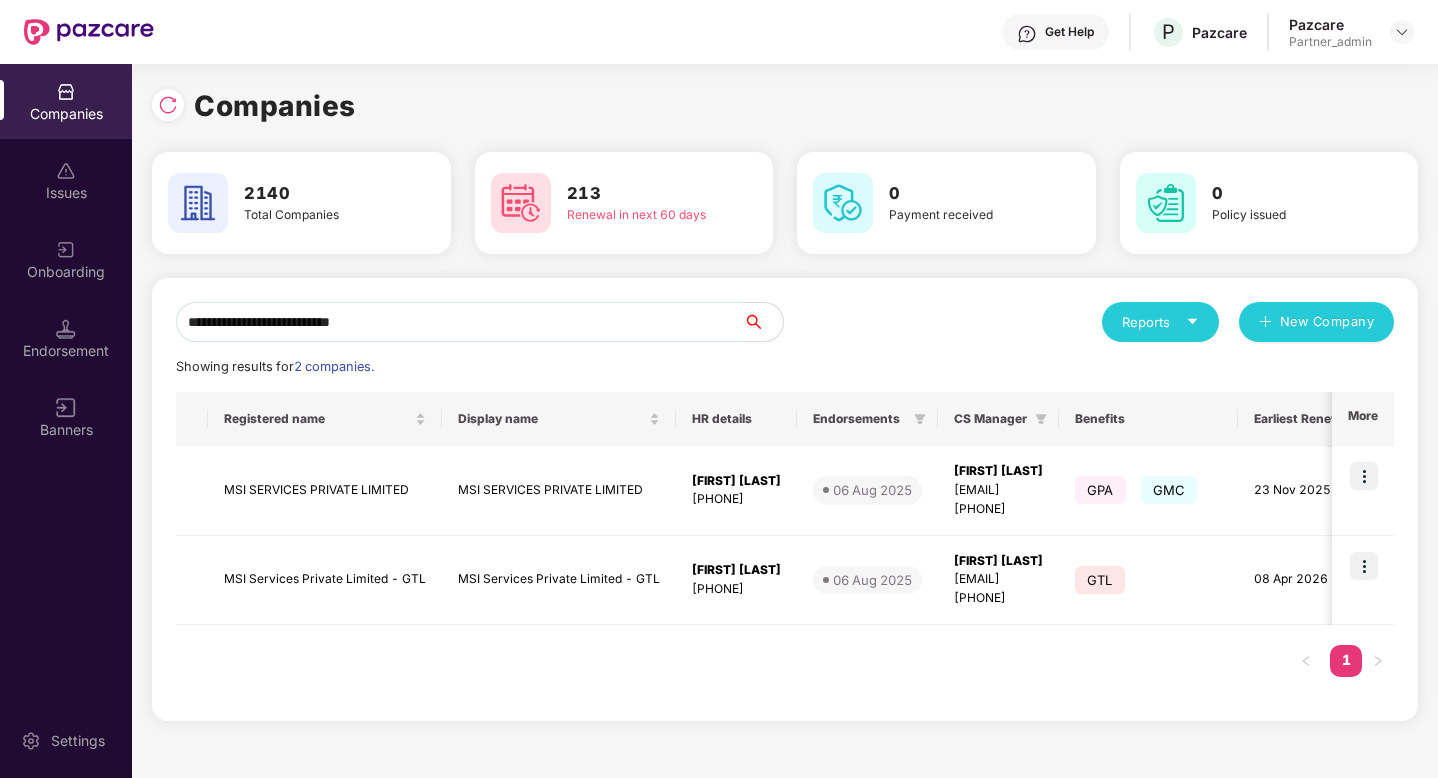 type on "**********" 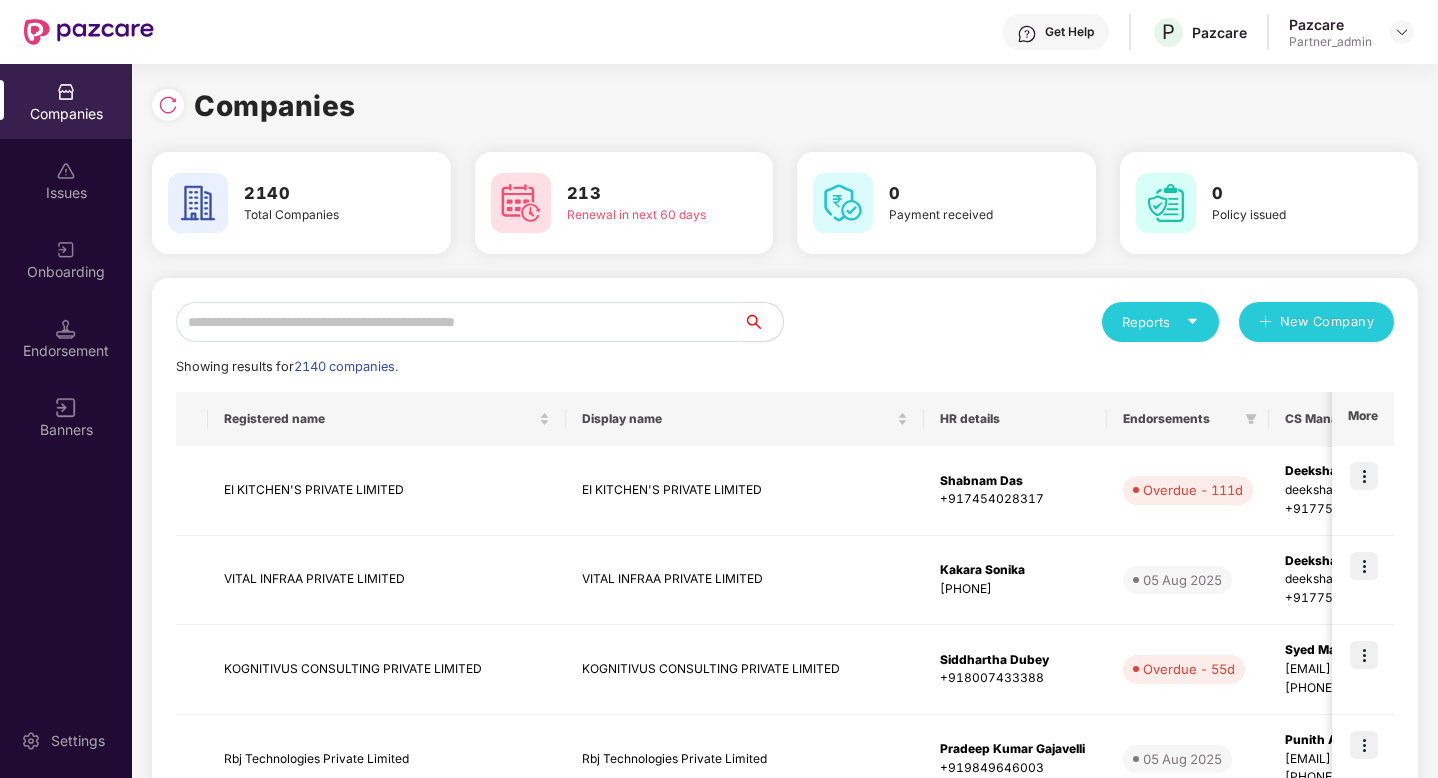 paste on "**********" 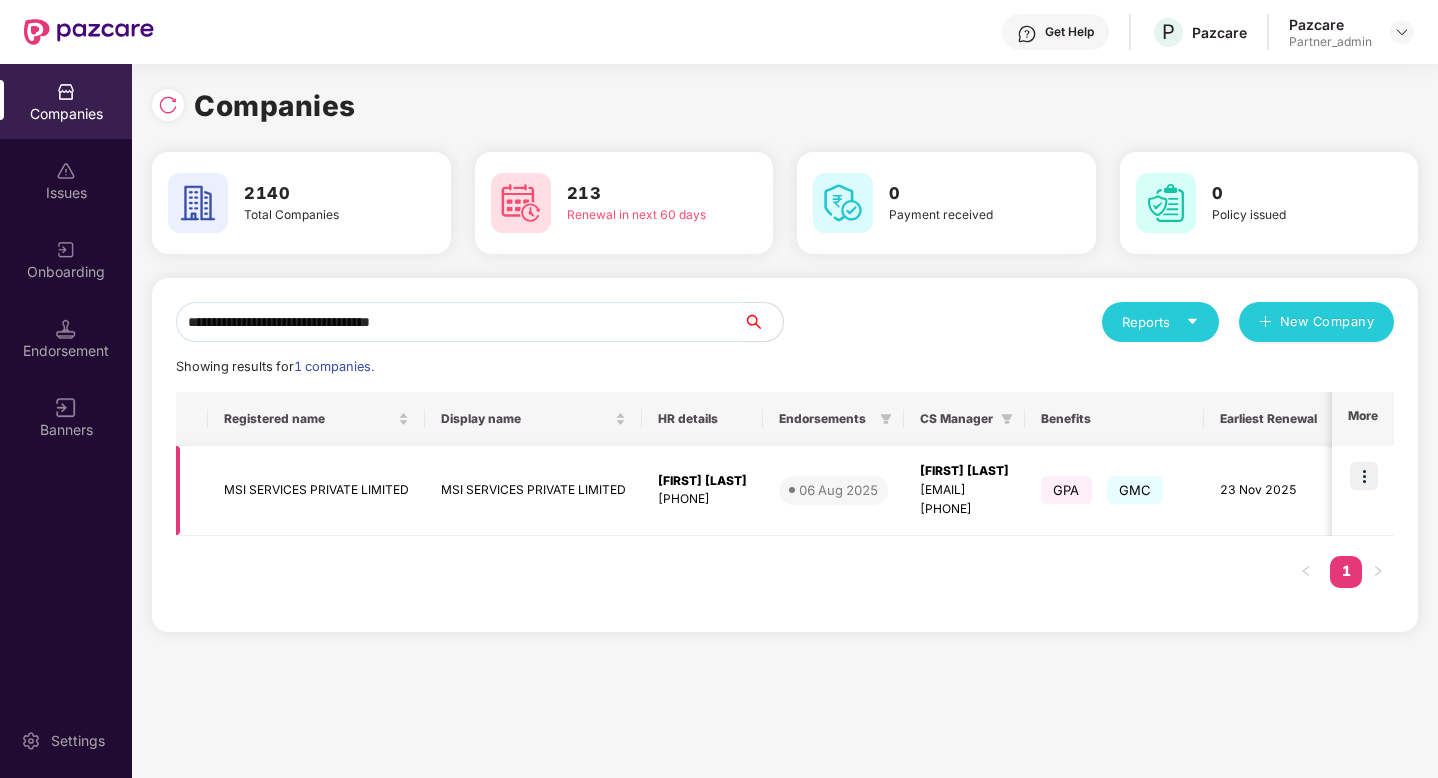 type on "**********" 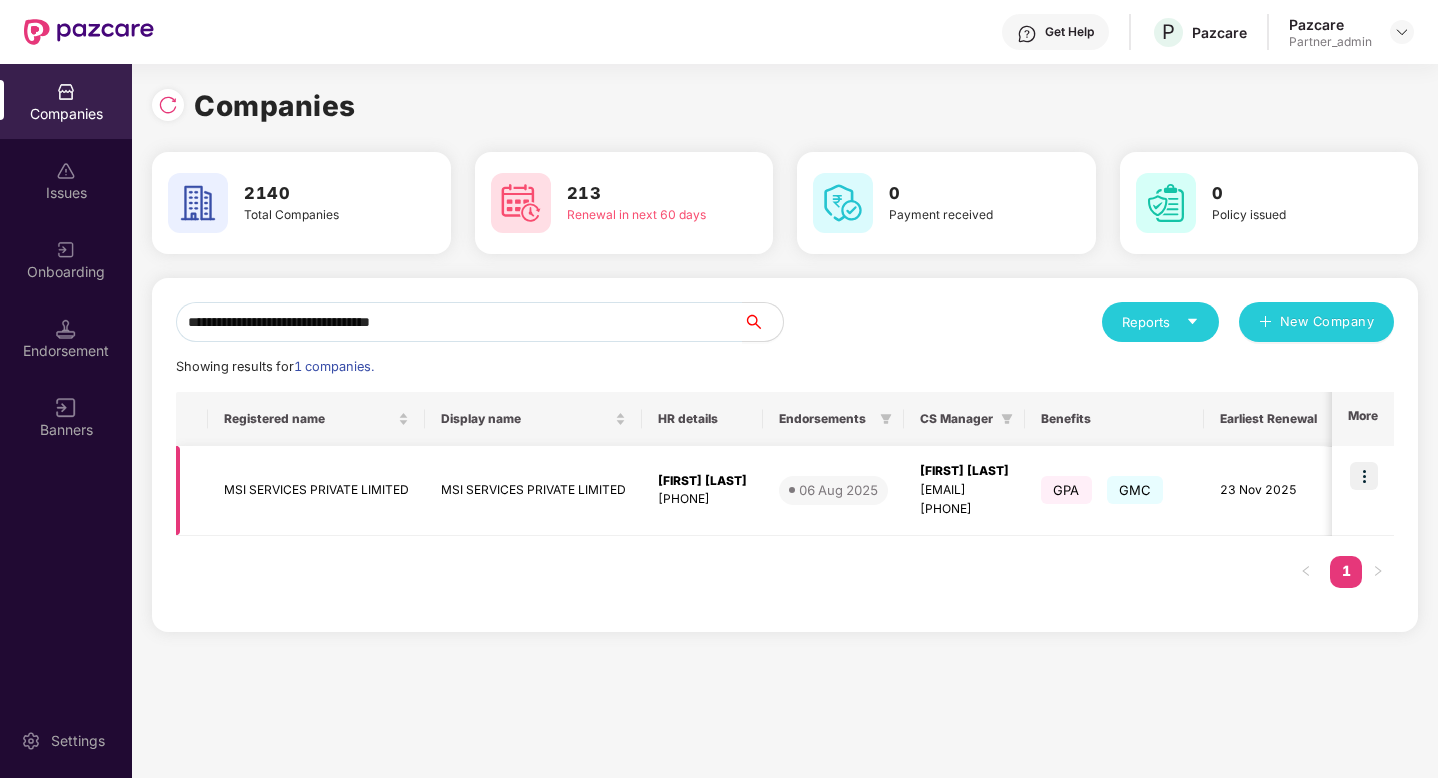 click at bounding box center (1364, 476) 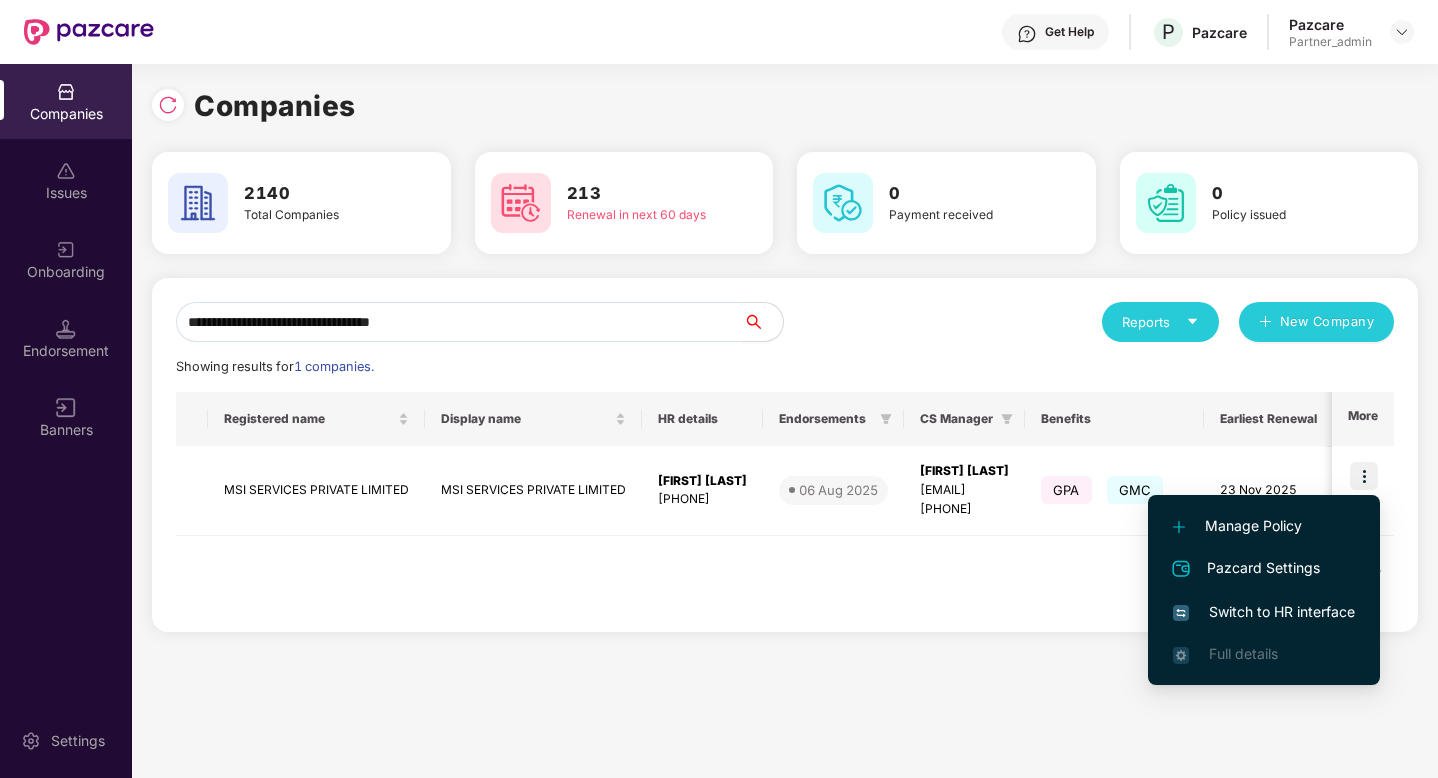 click on "Switch to HR interface" at bounding box center (1264, 612) 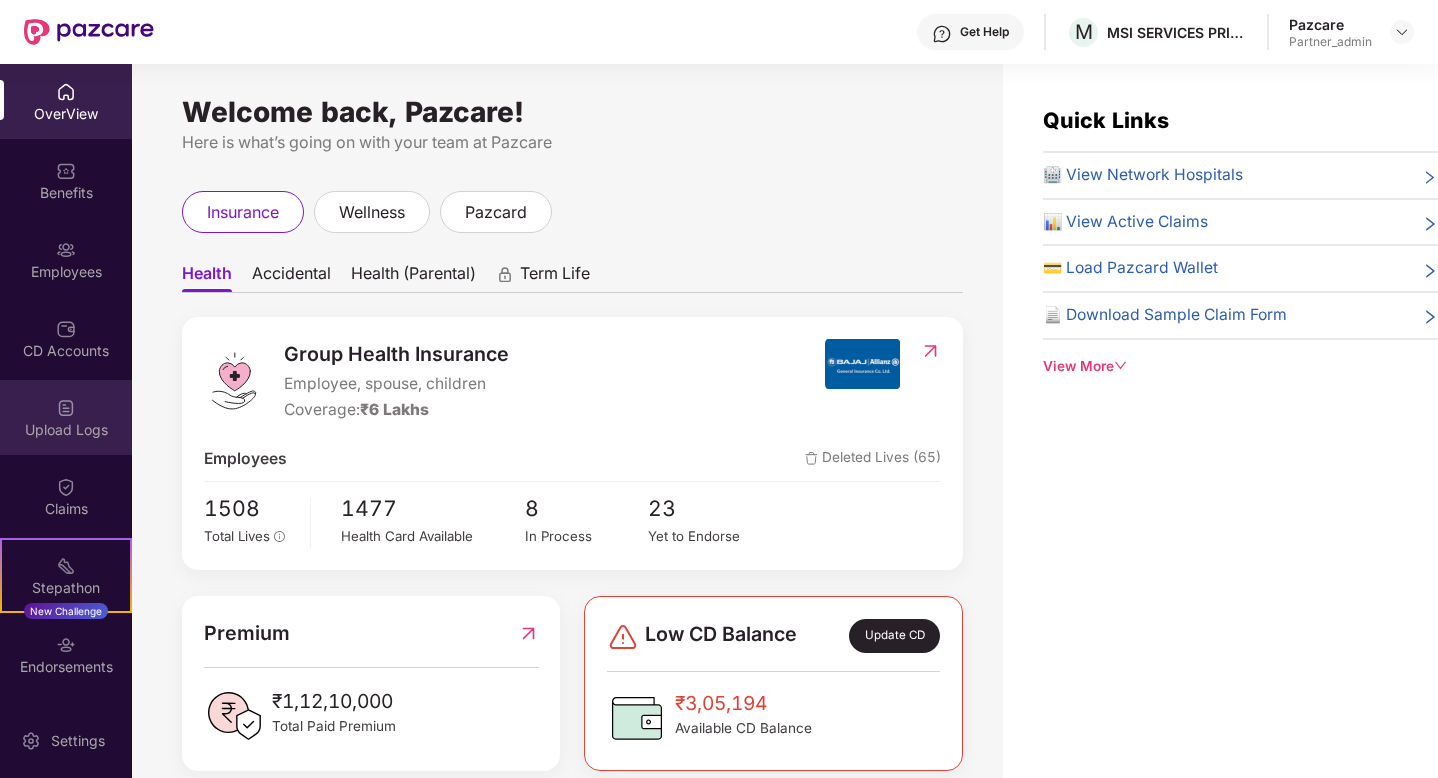click on "Upload Logs" at bounding box center [66, 430] 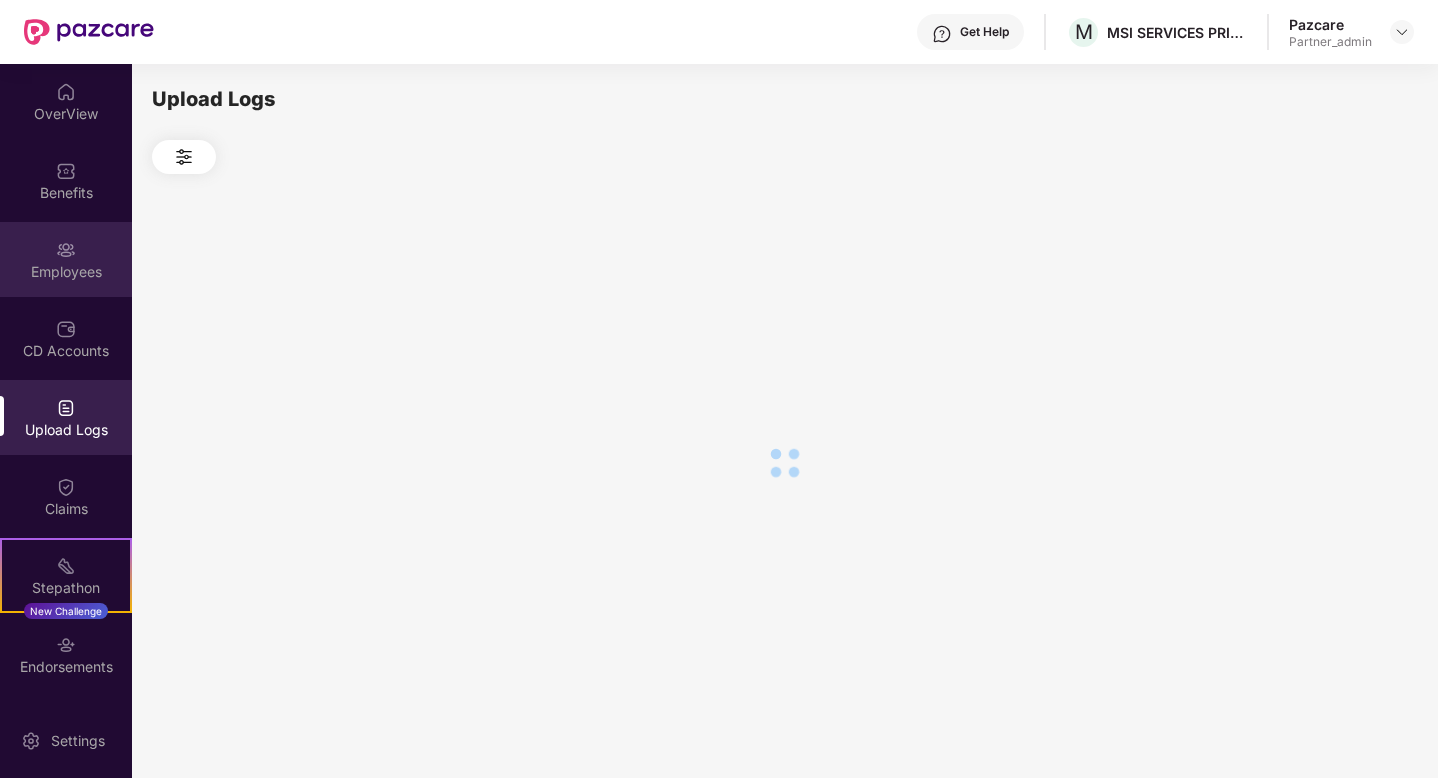 click on "Employees" at bounding box center (66, 259) 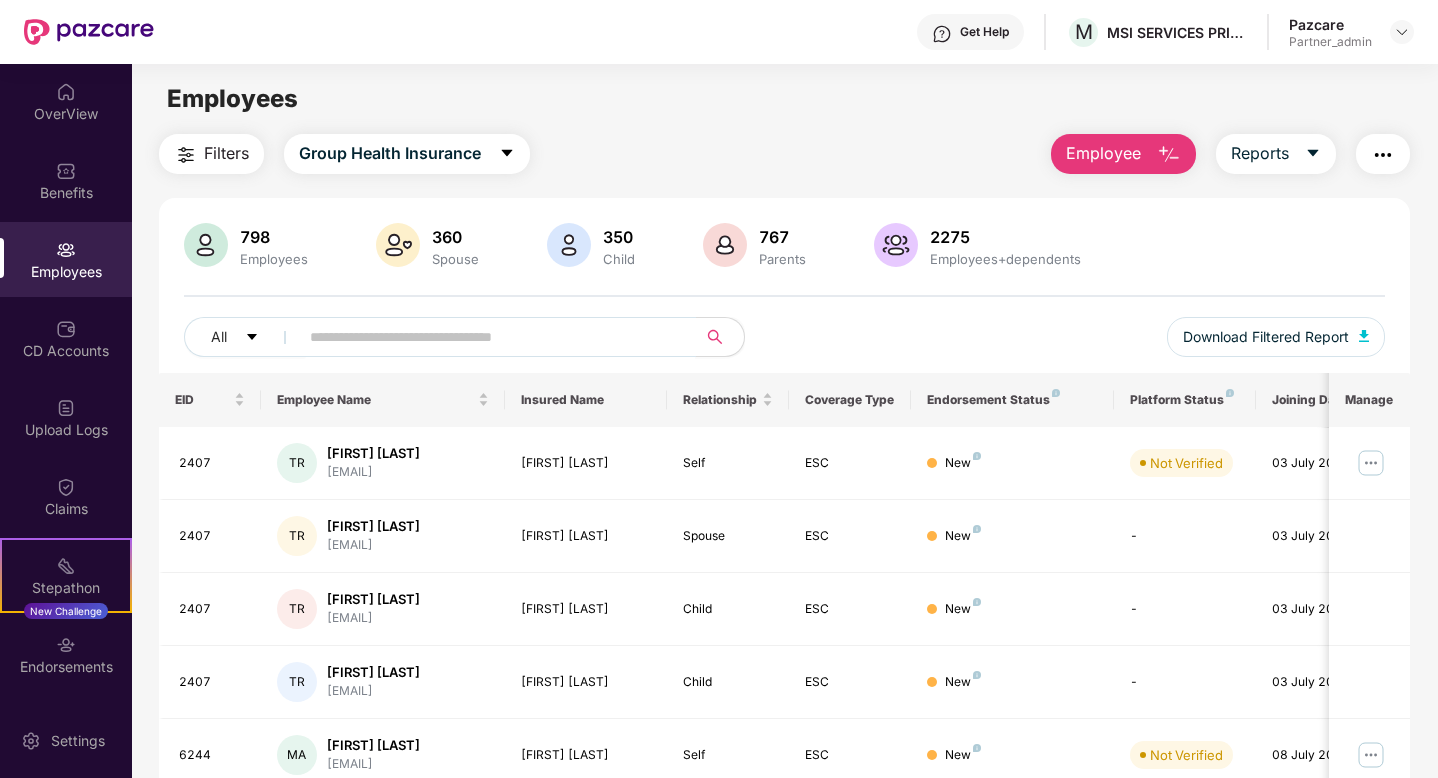 click at bounding box center [489, 337] 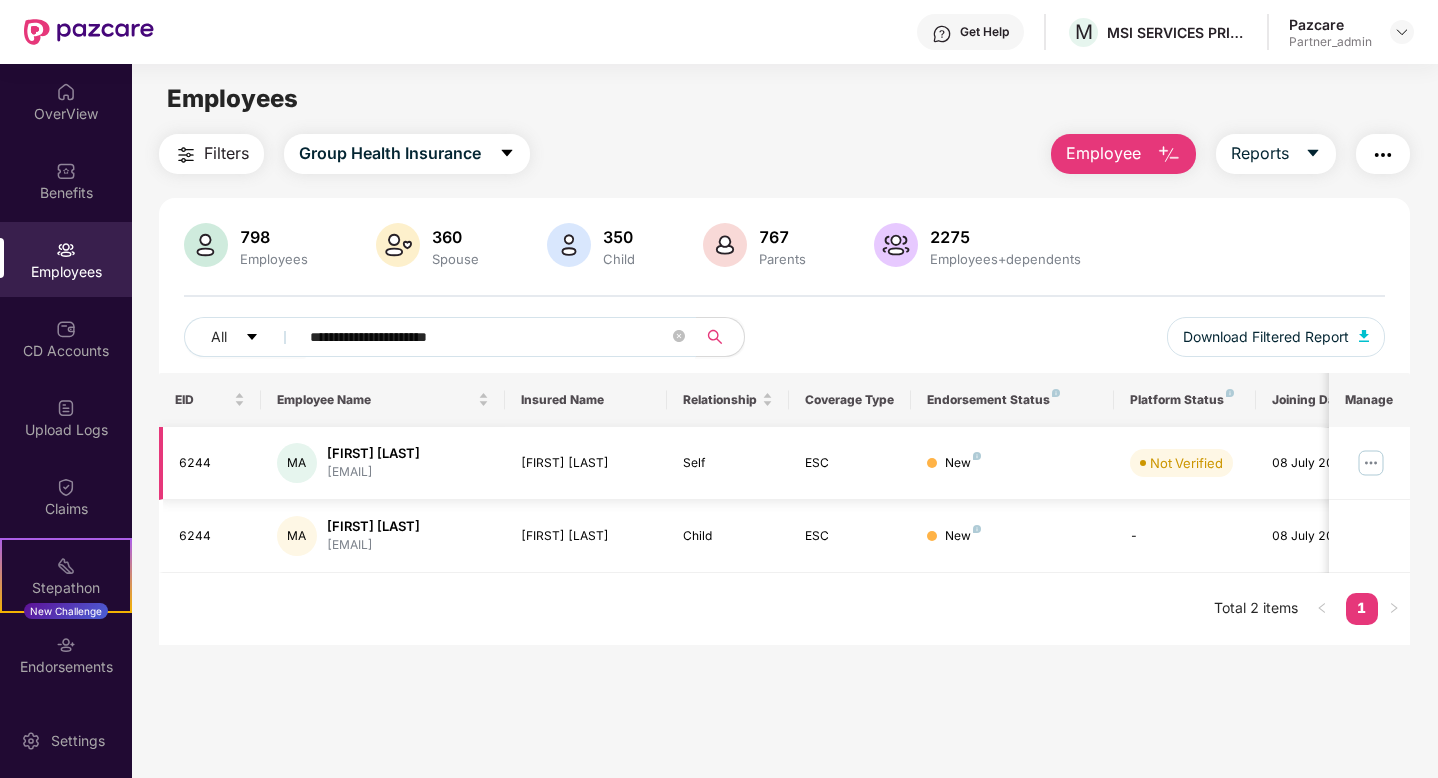 type on "**********" 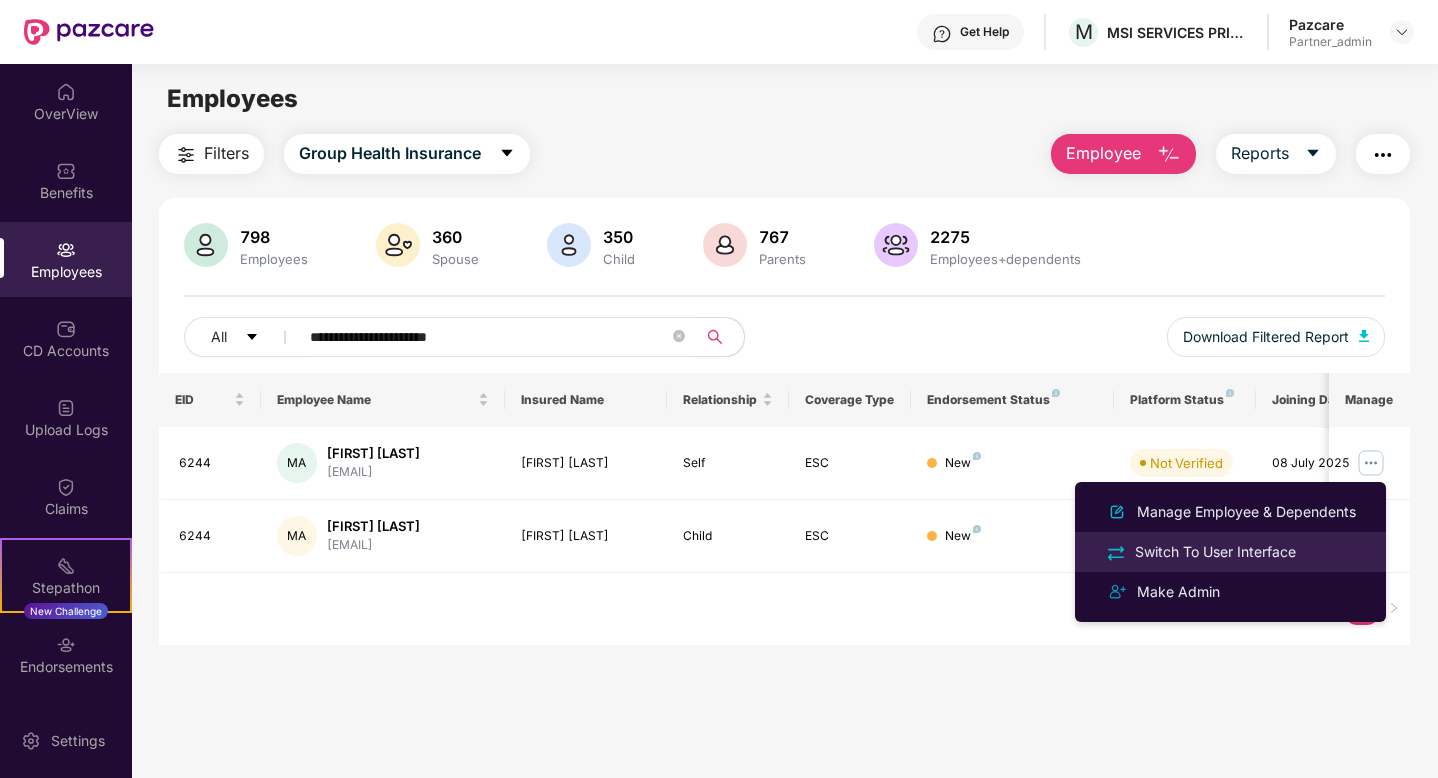 click on "Switch To User Interface" at bounding box center [1215, 552] 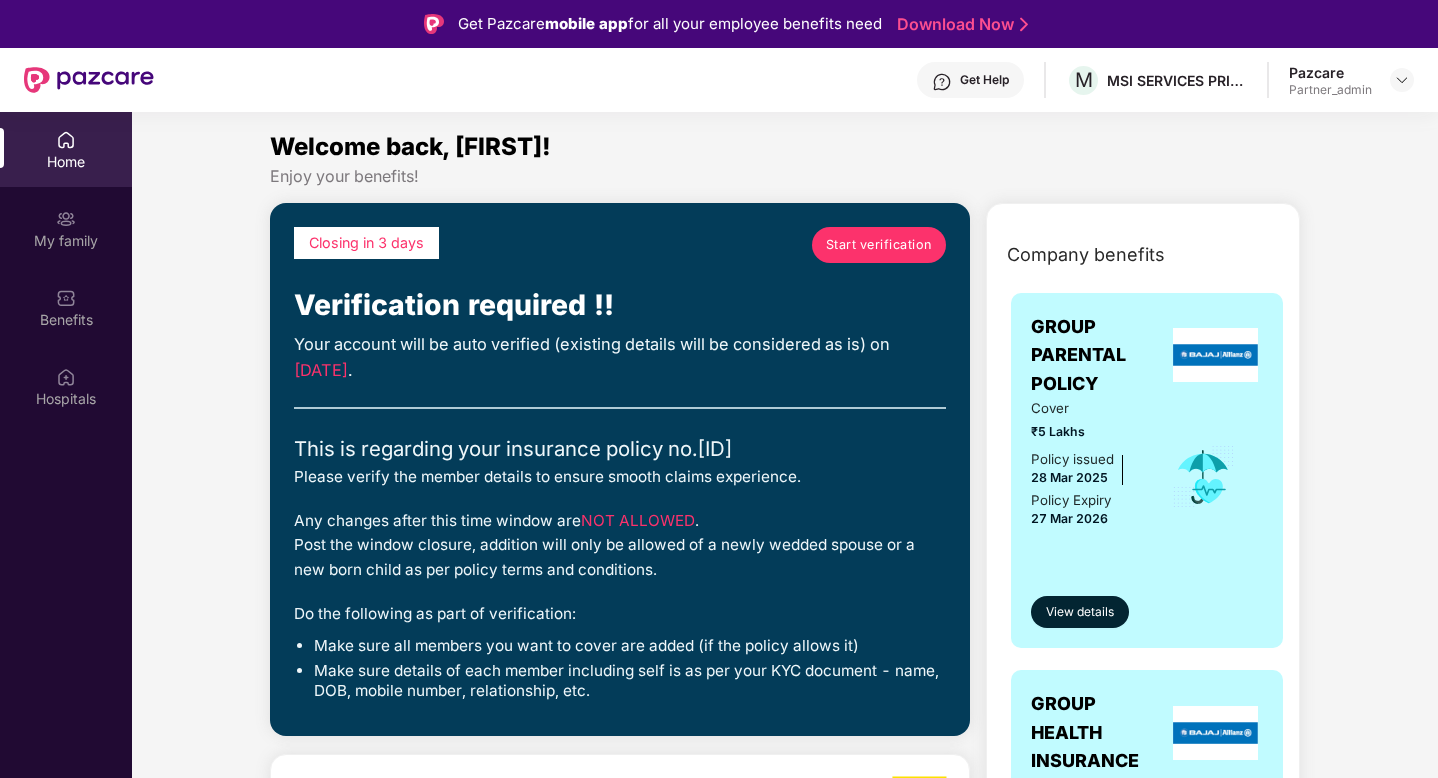 click on "Start verification" at bounding box center (879, 245) 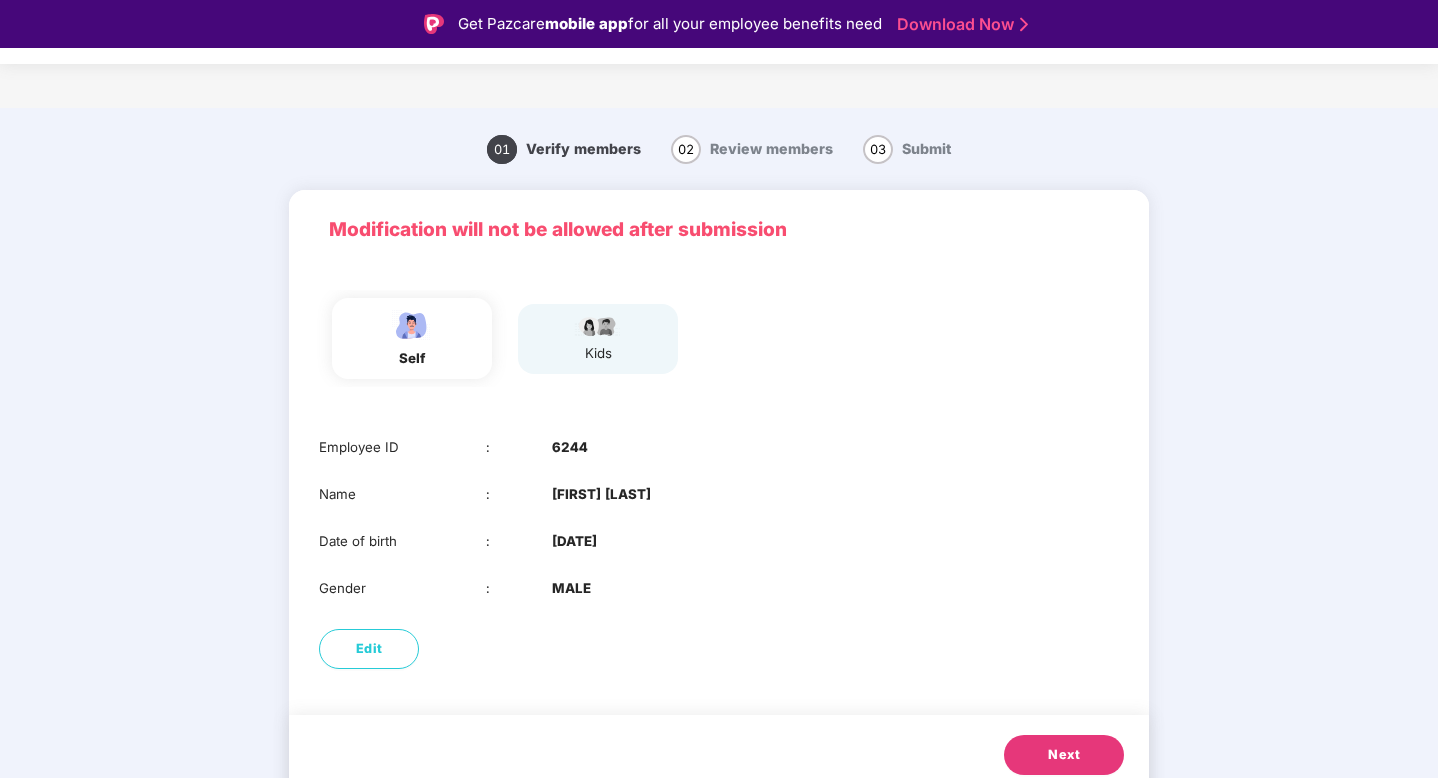 scroll, scrollTop: 15, scrollLeft: 0, axis: vertical 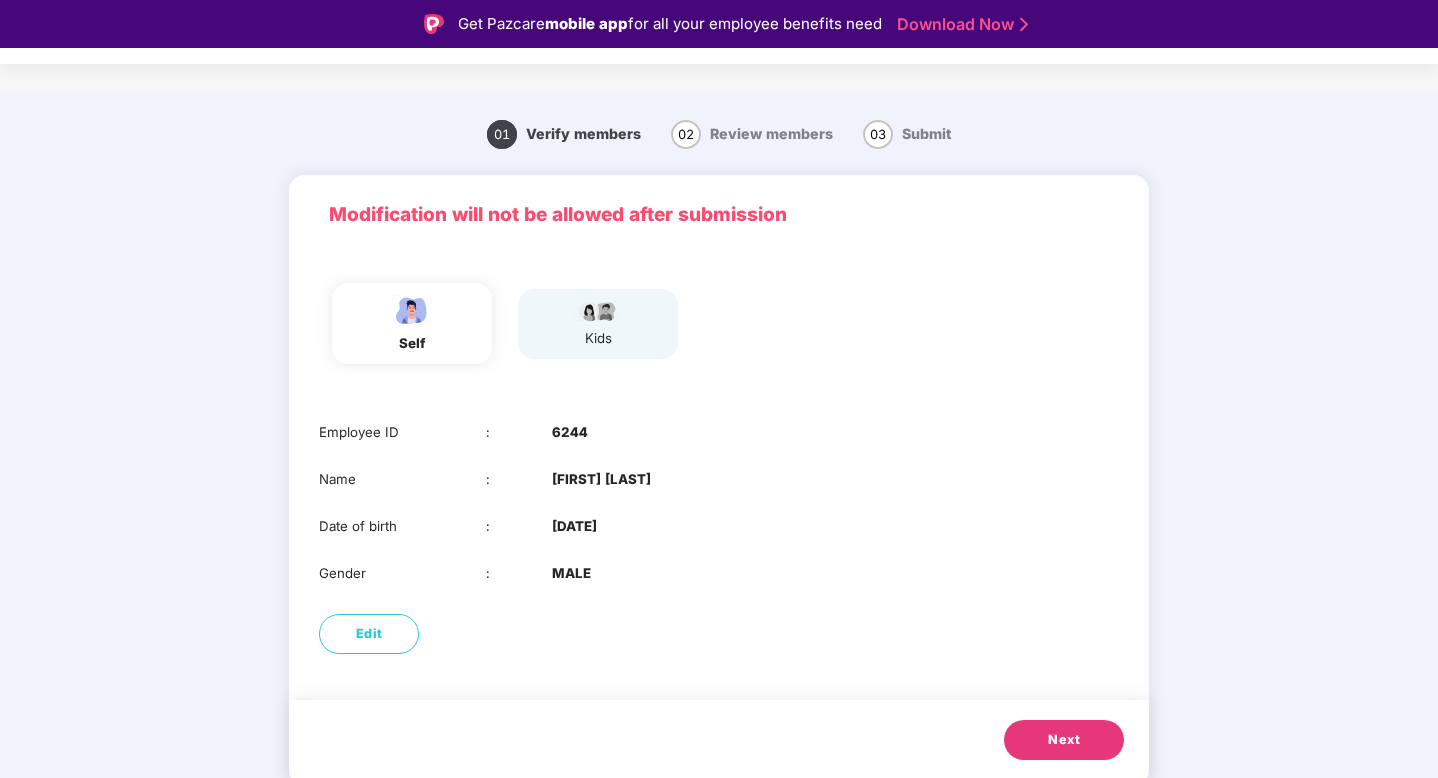 click on "Next" at bounding box center [1064, 740] 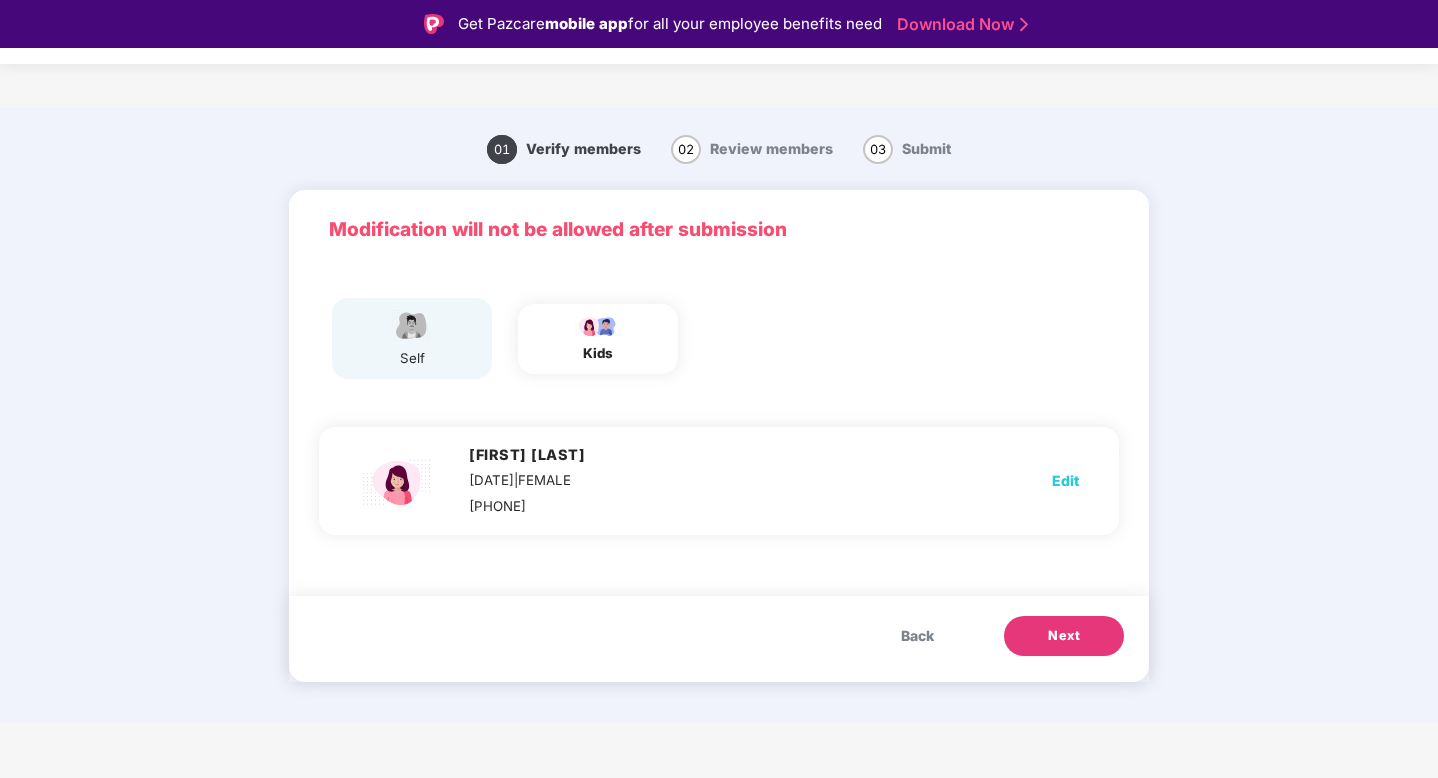 scroll, scrollTop: 48, scrollLeft: 0, axis: vertical 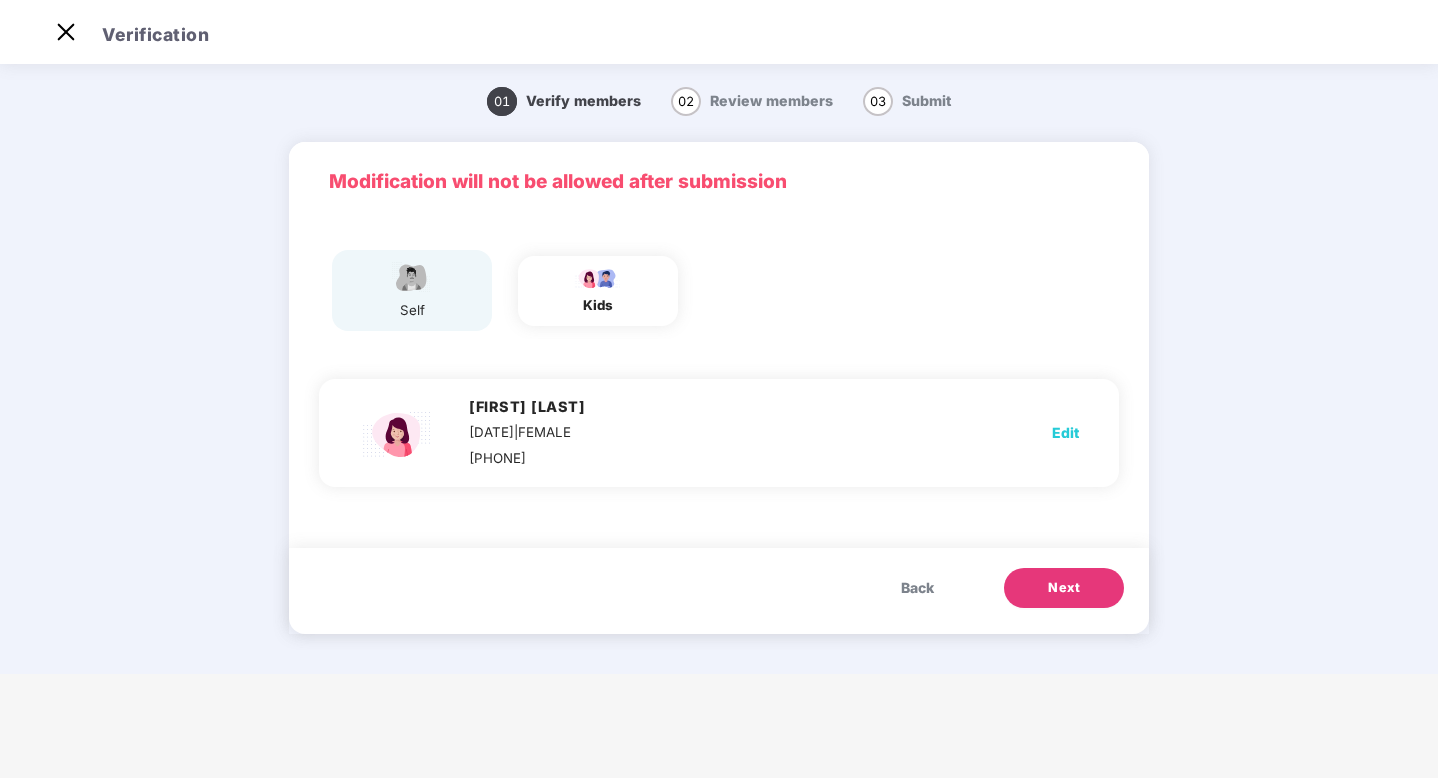 click on "Next" at bounding box center (1064, 588) 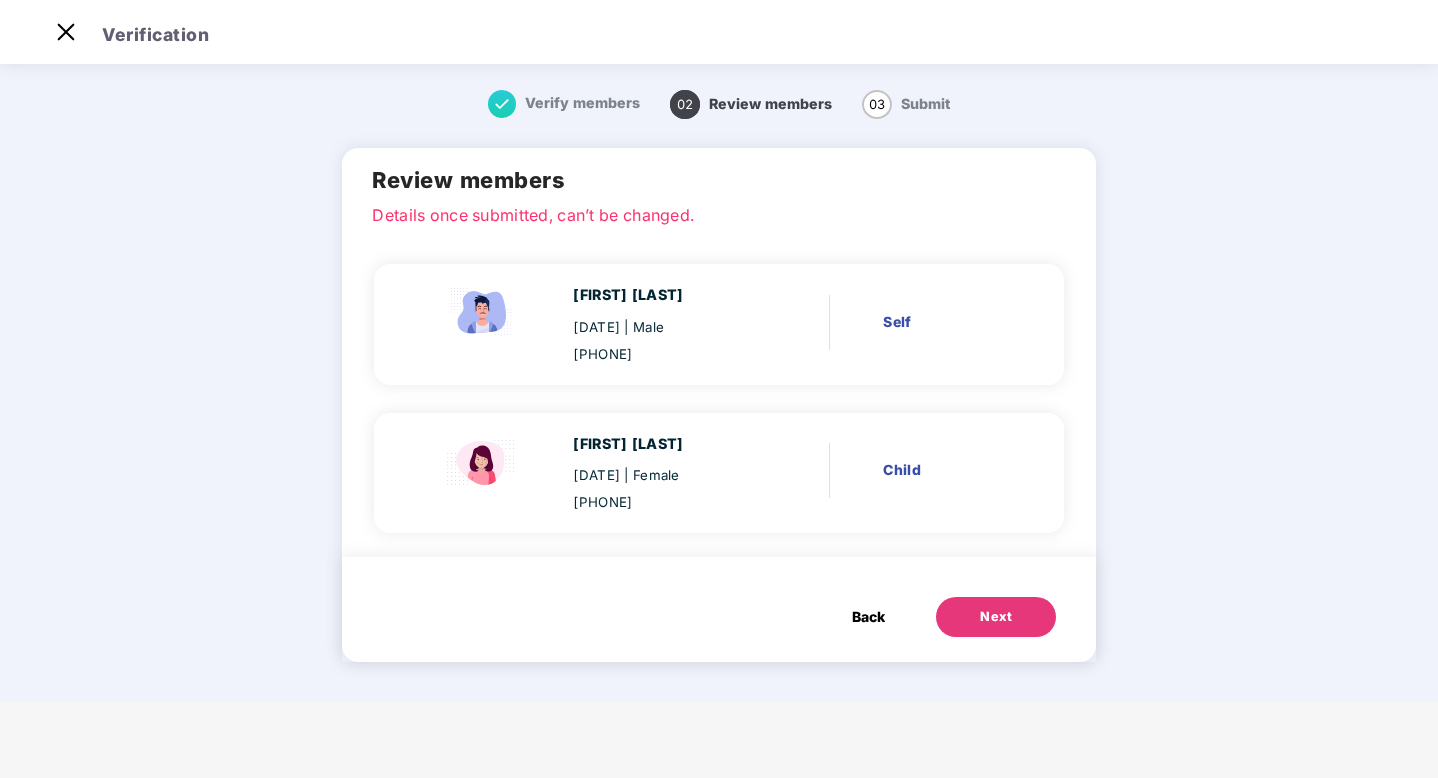 click on "Next" at bounding box center (996, 617) 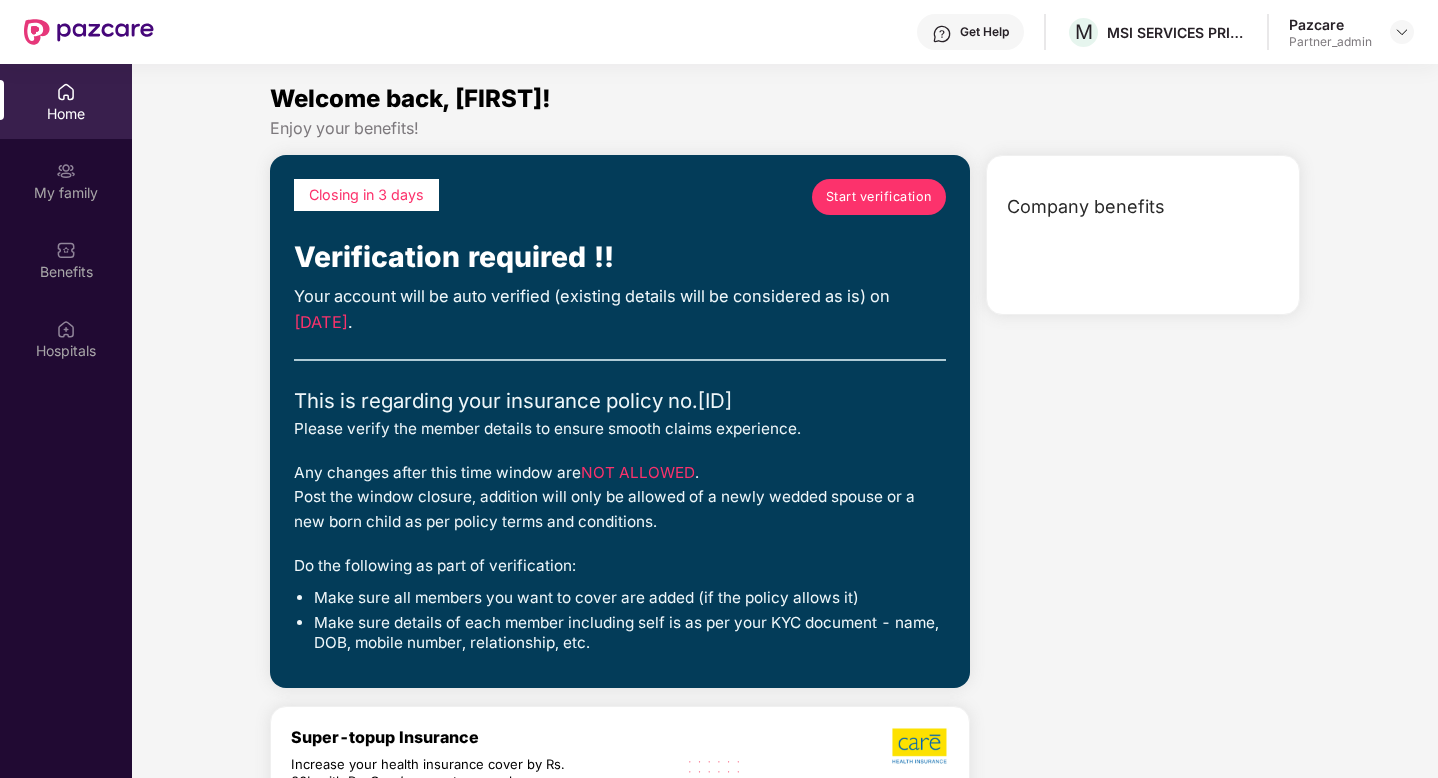 scroll, scrollTop: 0, scrollLeft: 0, axis: both 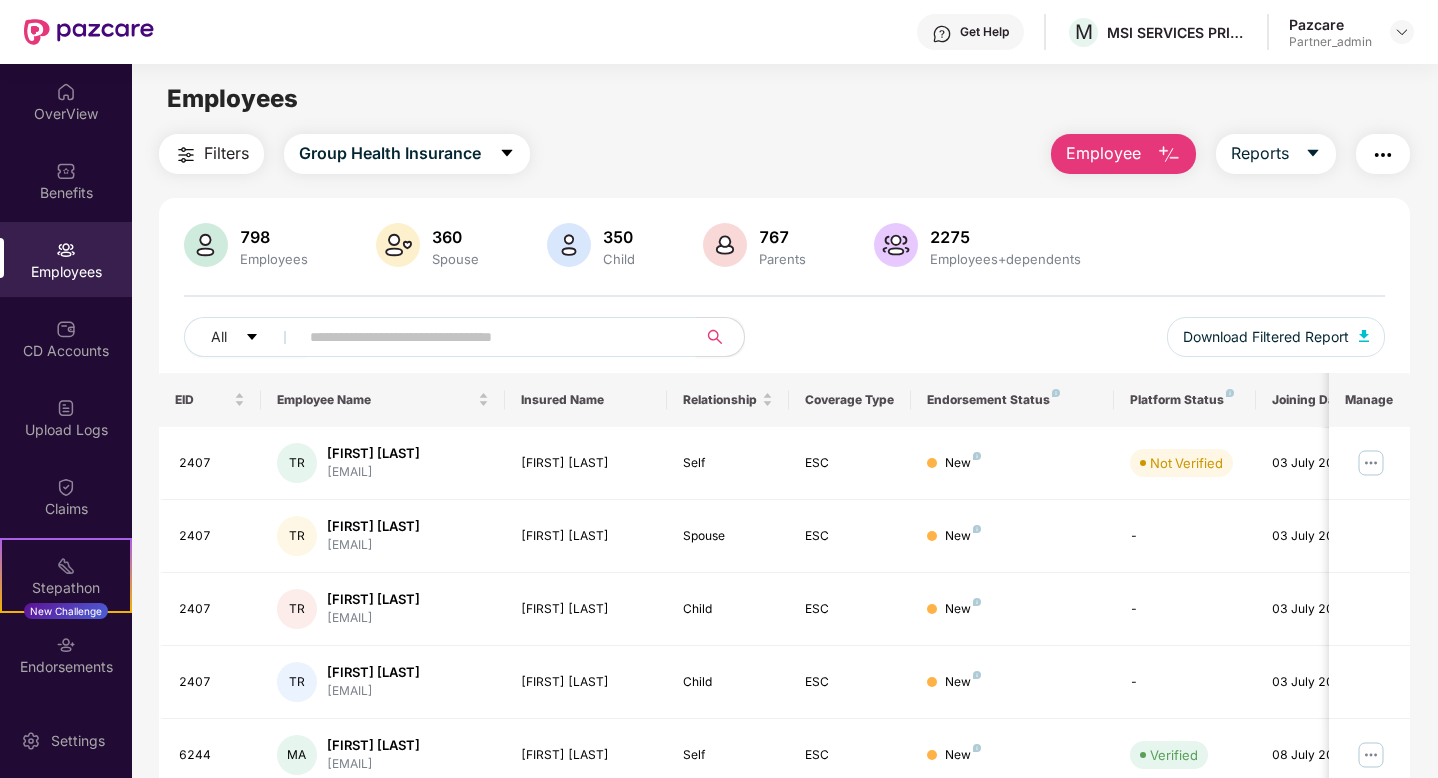 click at bounding box center [489, 337] 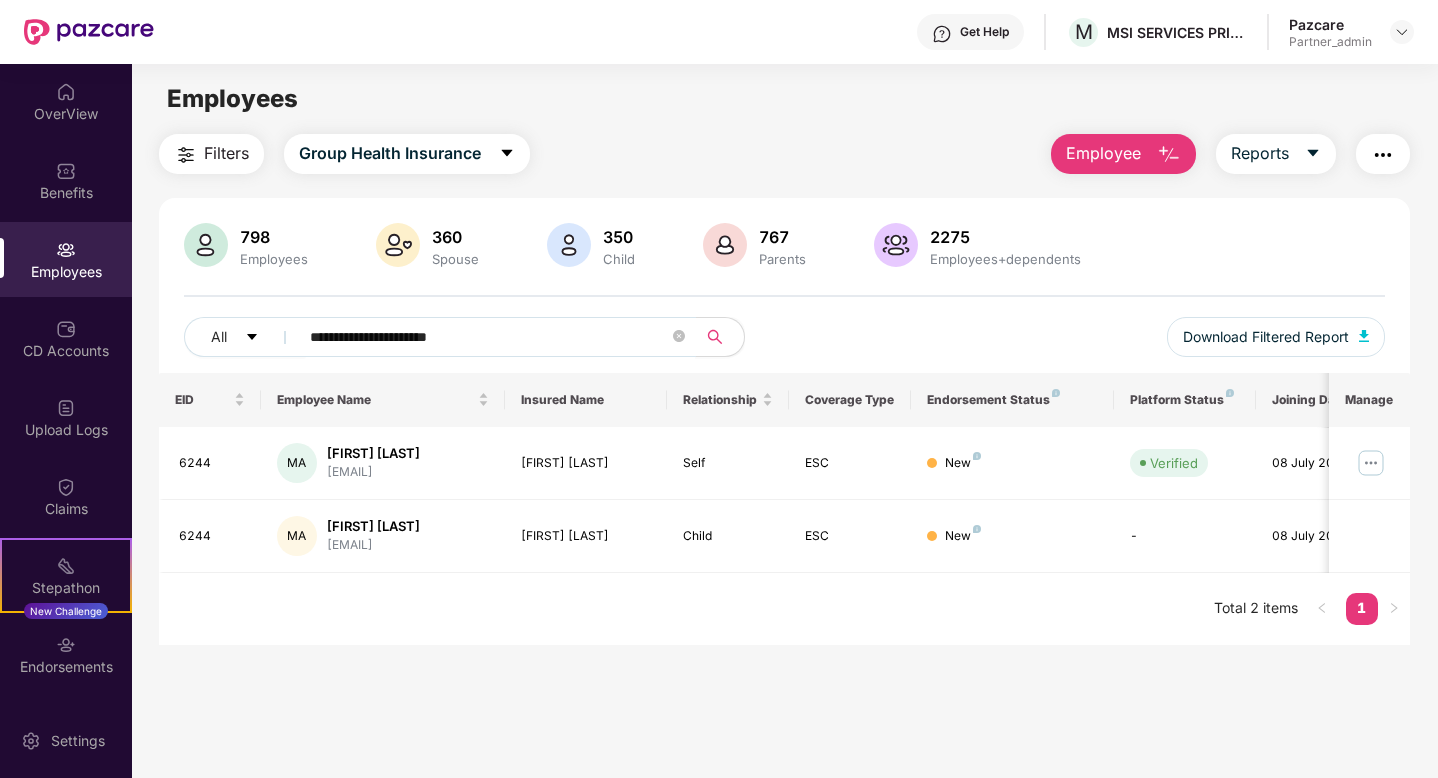 scroll, scrollTop: 64, scrollLeft: 0, axis: vertical 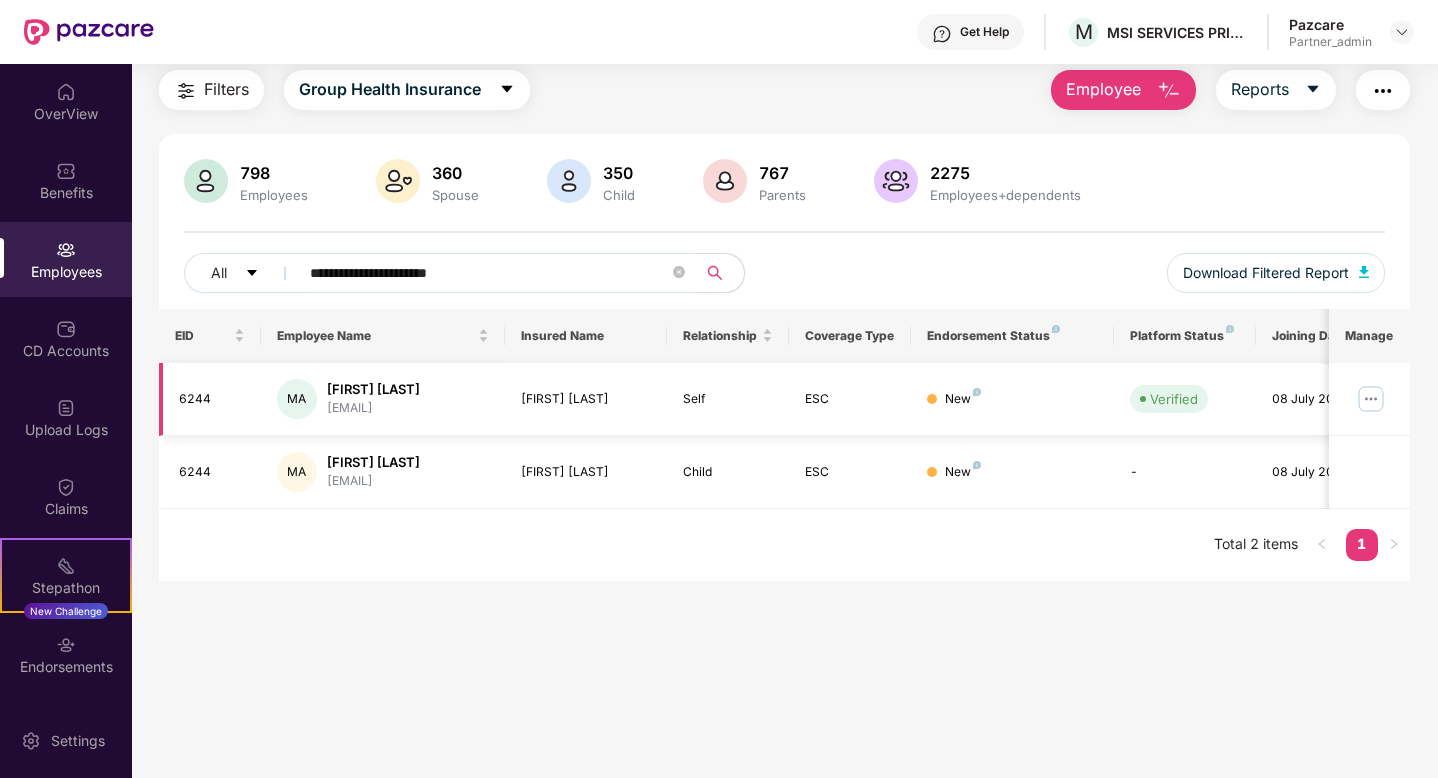 type on "**********" 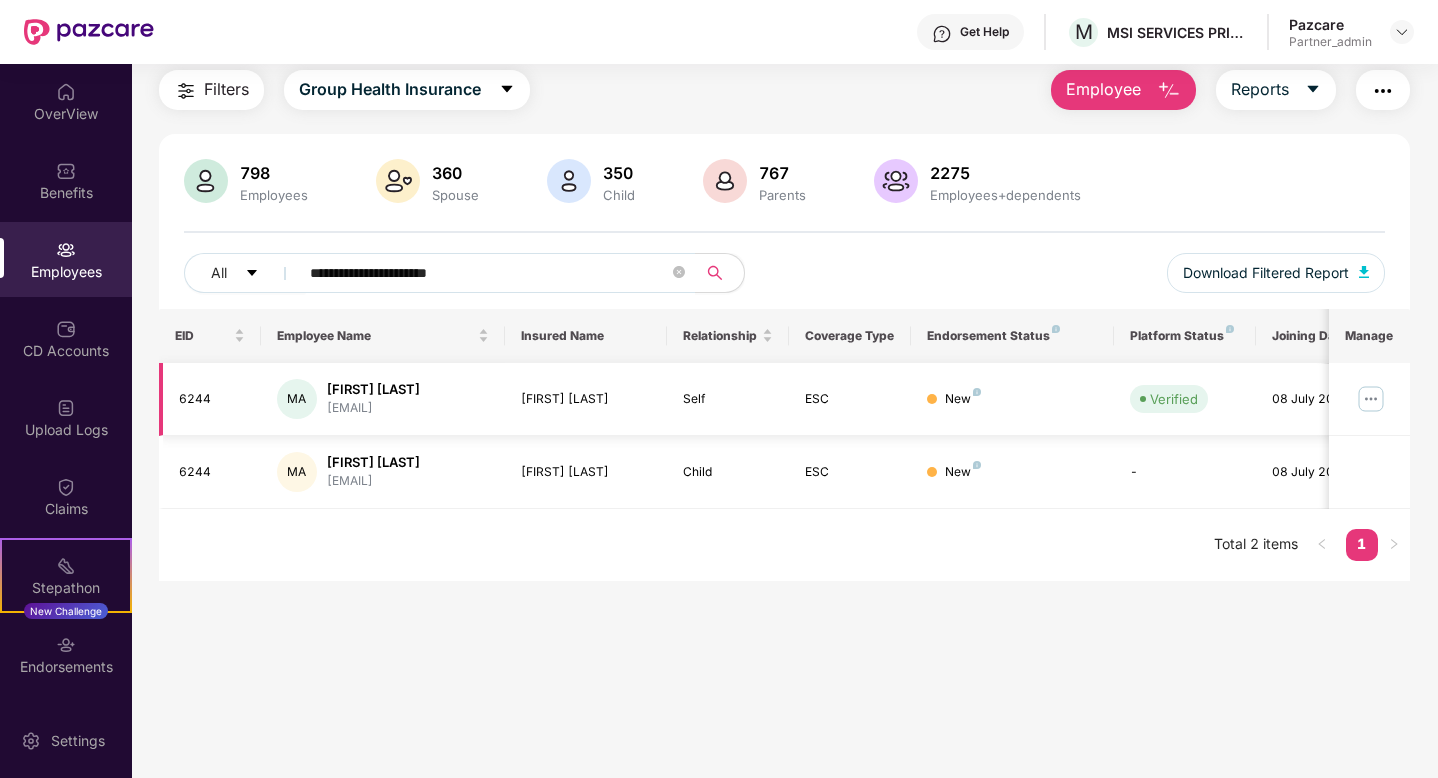 click at bounding box center [1371, 399] 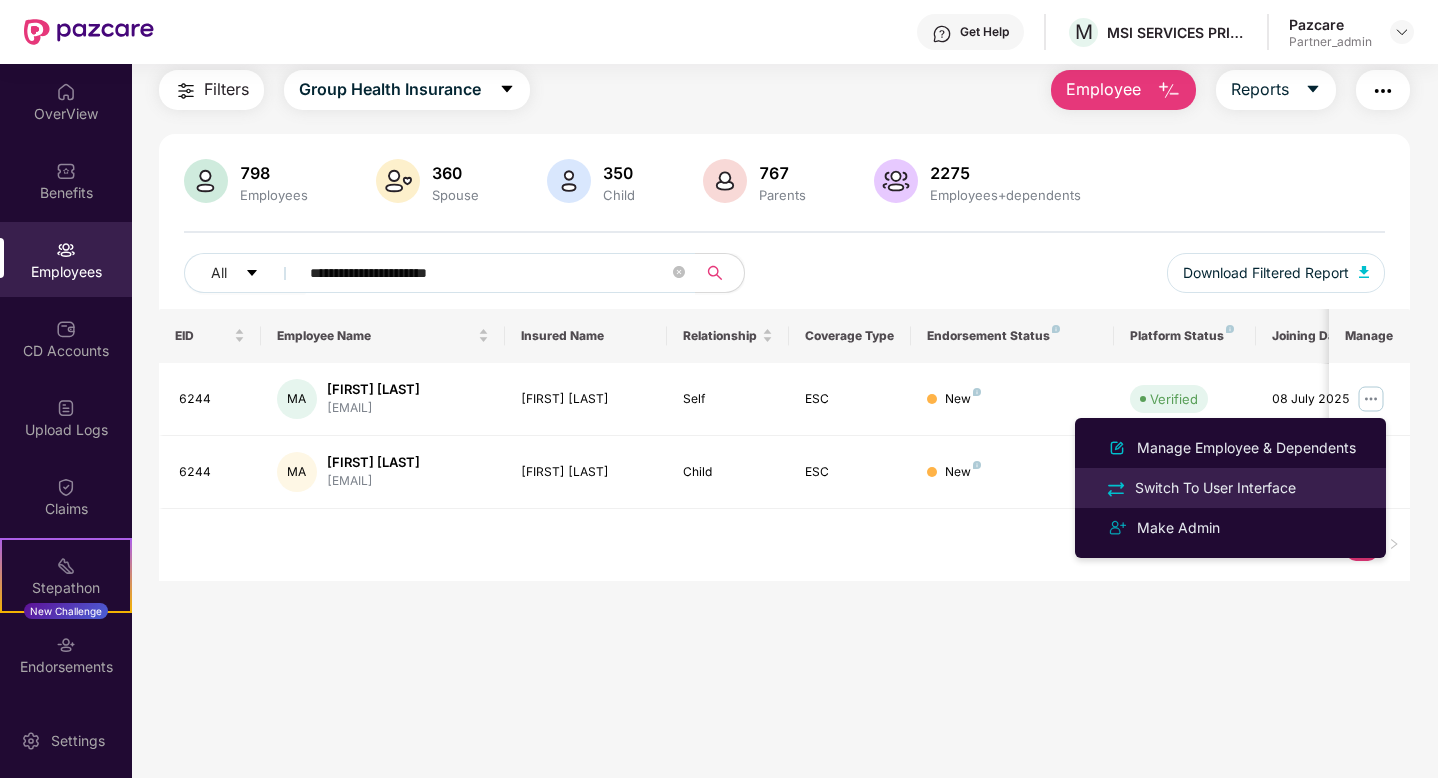 click on "Switch To User Interface" at bounding box center (1215, 488) 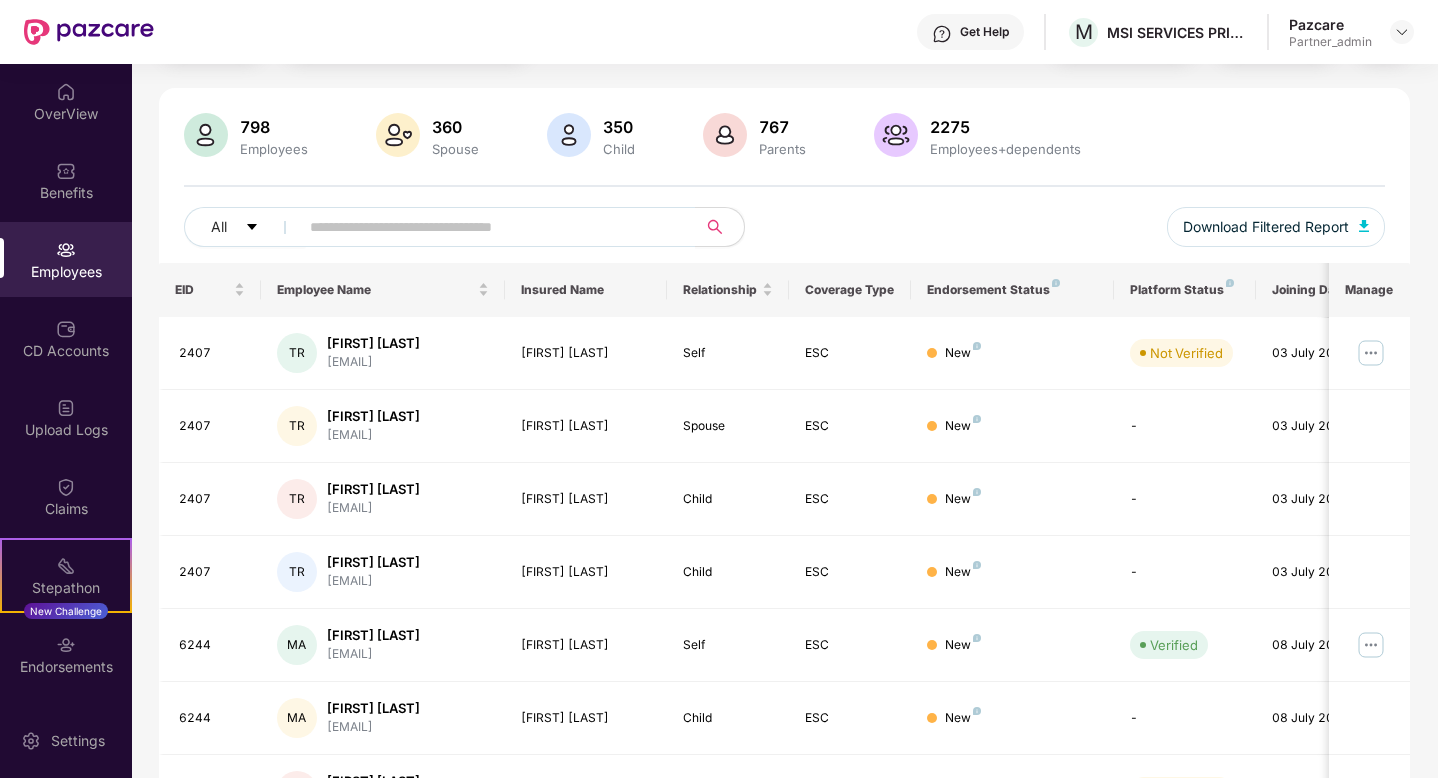 scroll, scrollTop: 128, scrollLeft: 0, axis: vertical 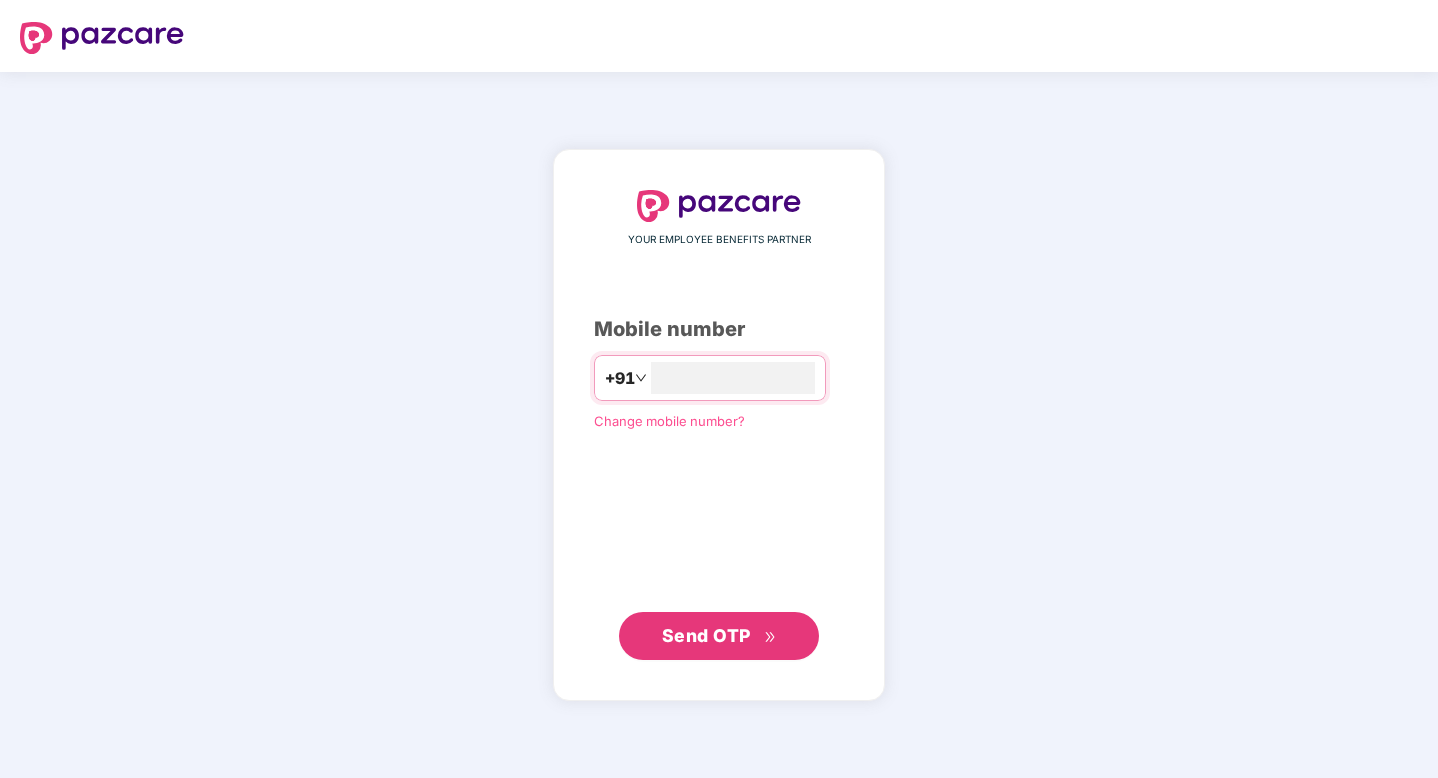 type on "**********" 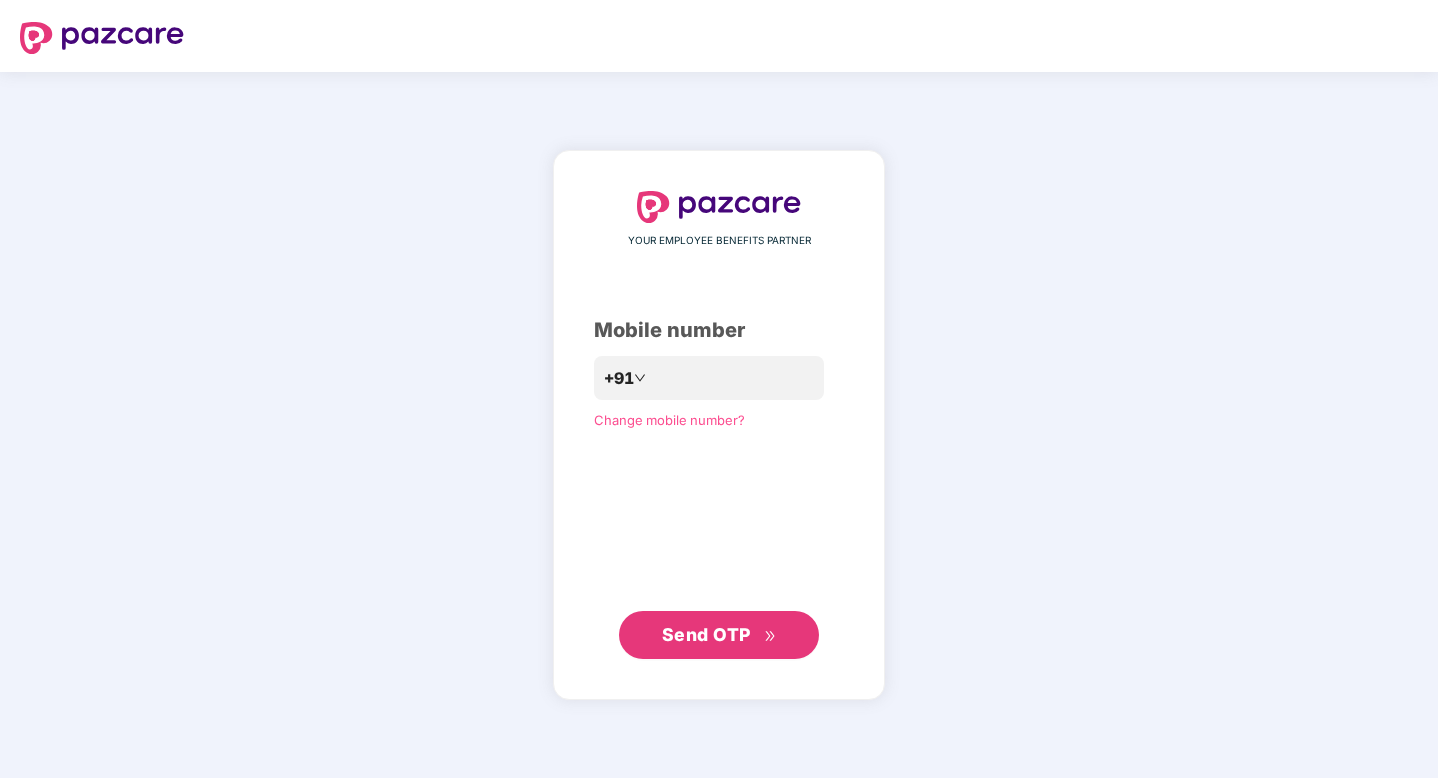 click on "Send OTP" at bounding box center (719, 635) 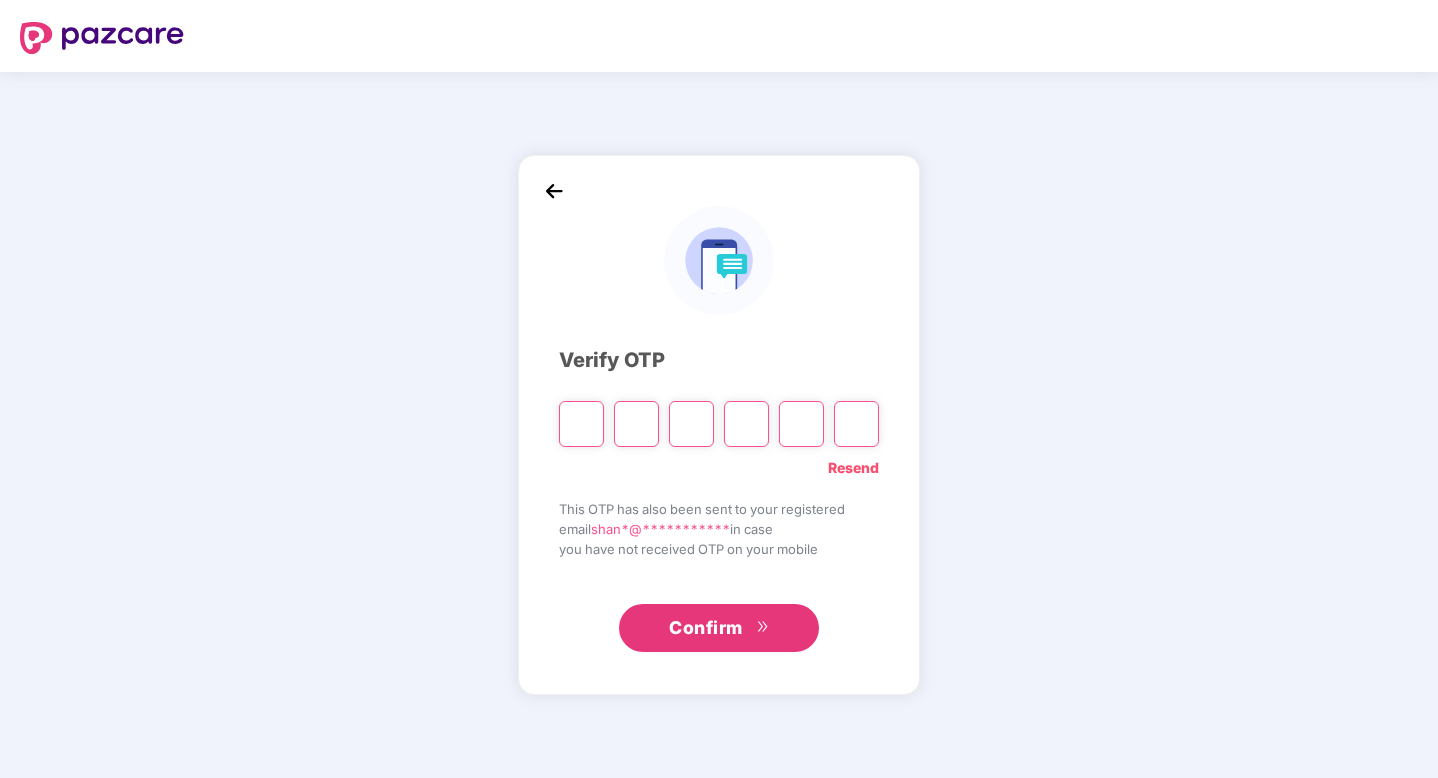 type on "*" 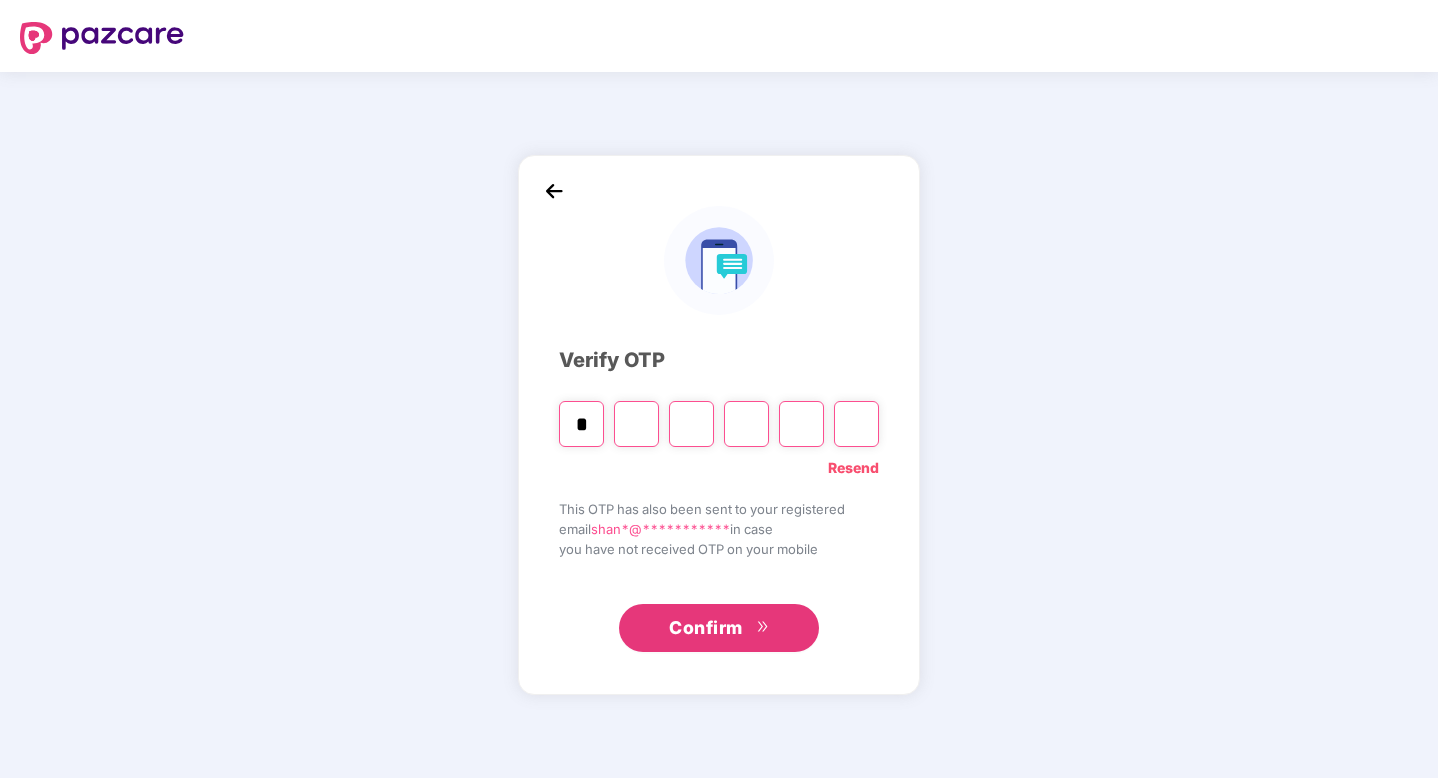 type on "*" 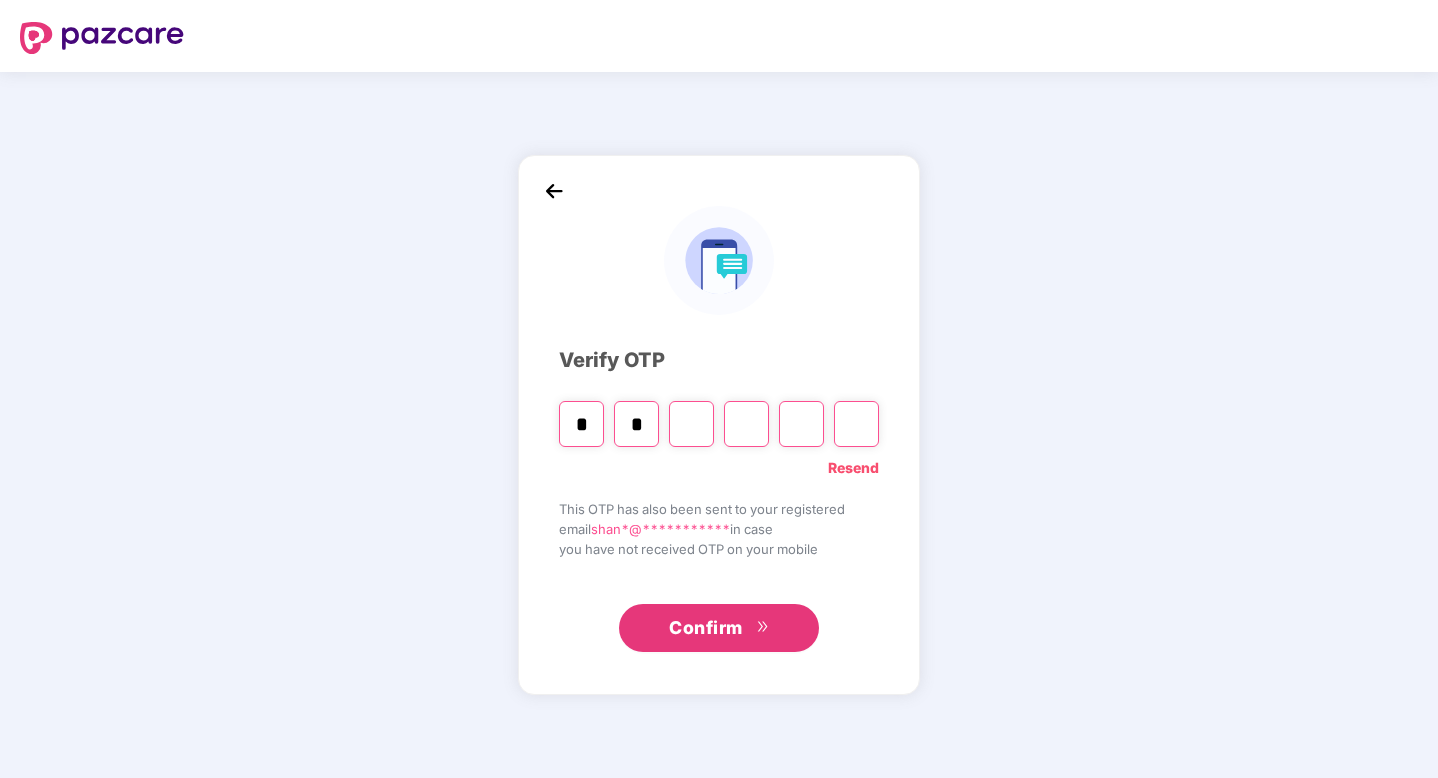type on "*" 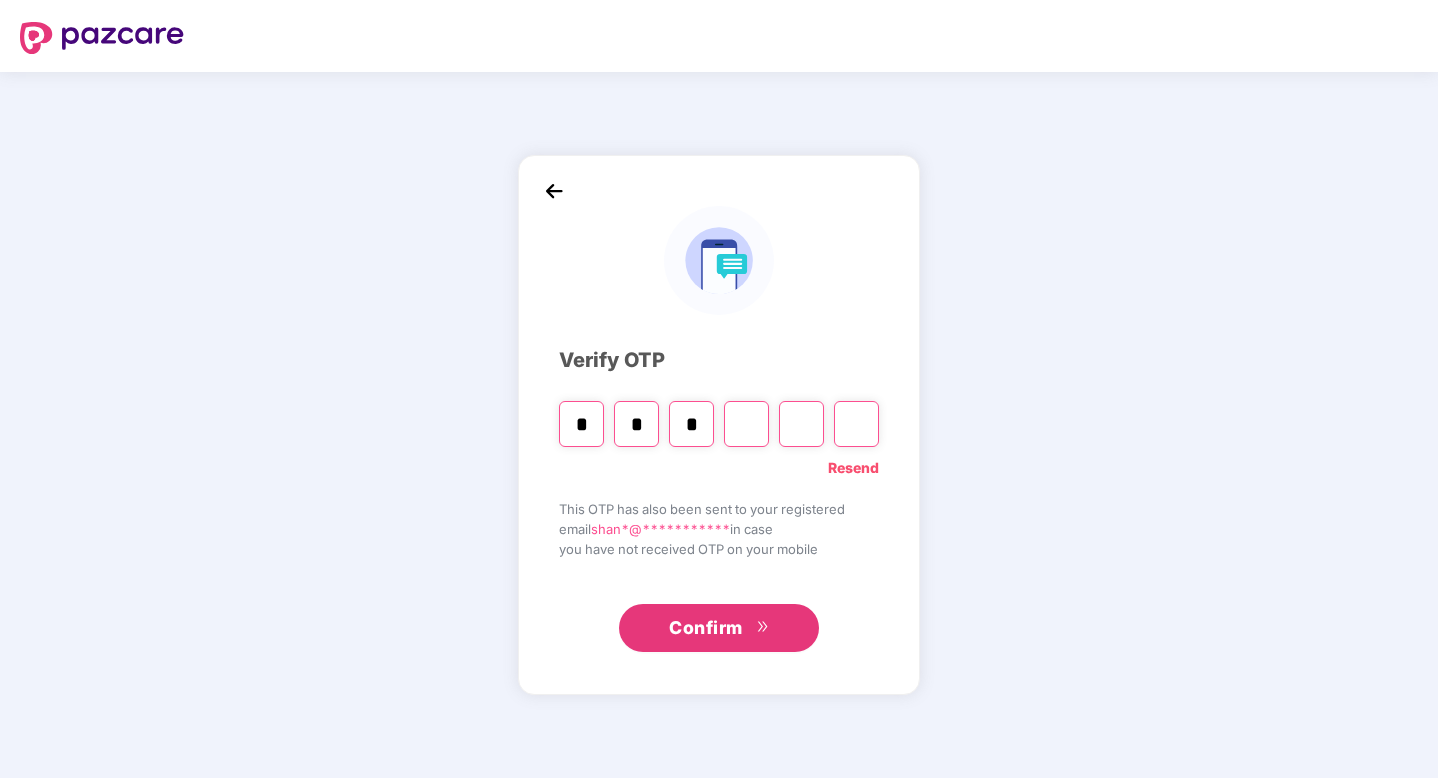 type on "*" 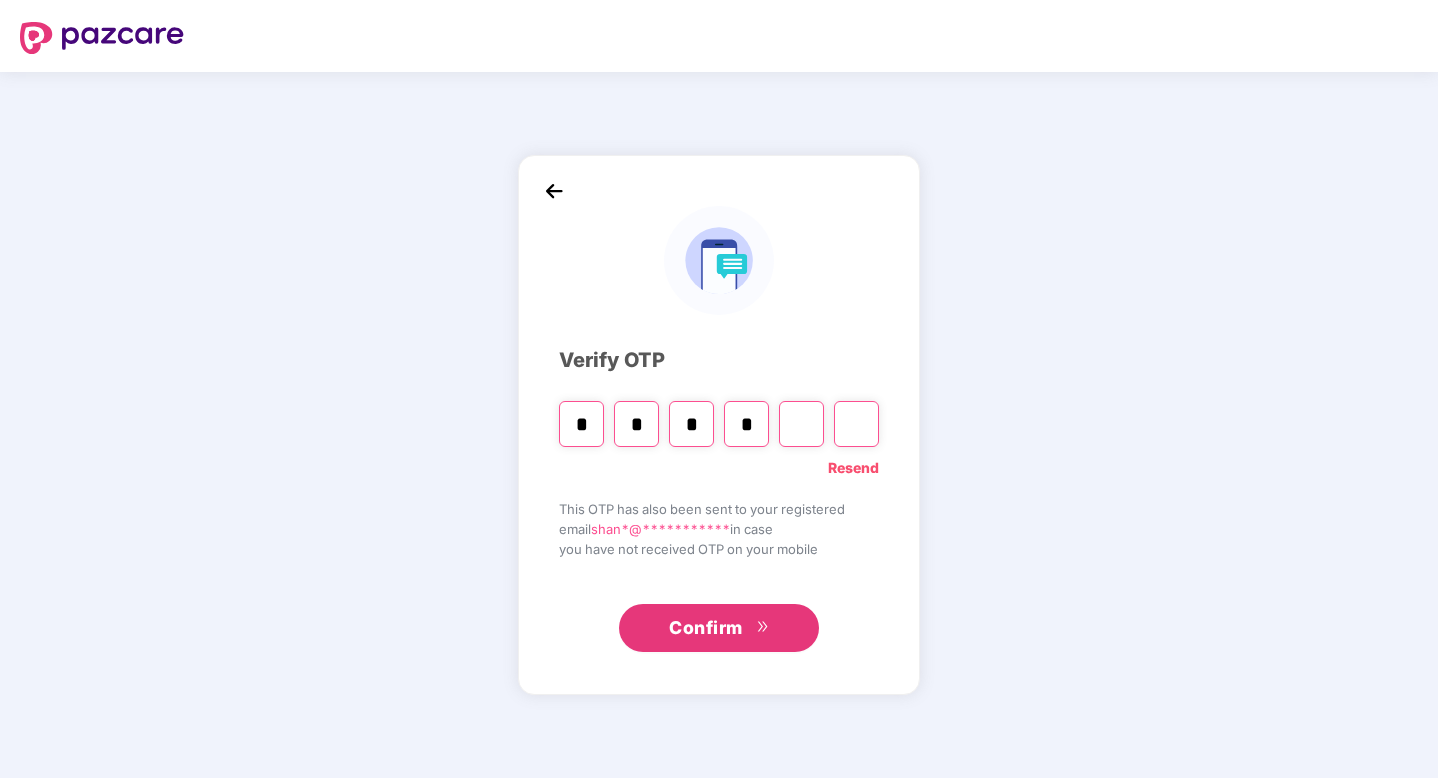 type on "*" 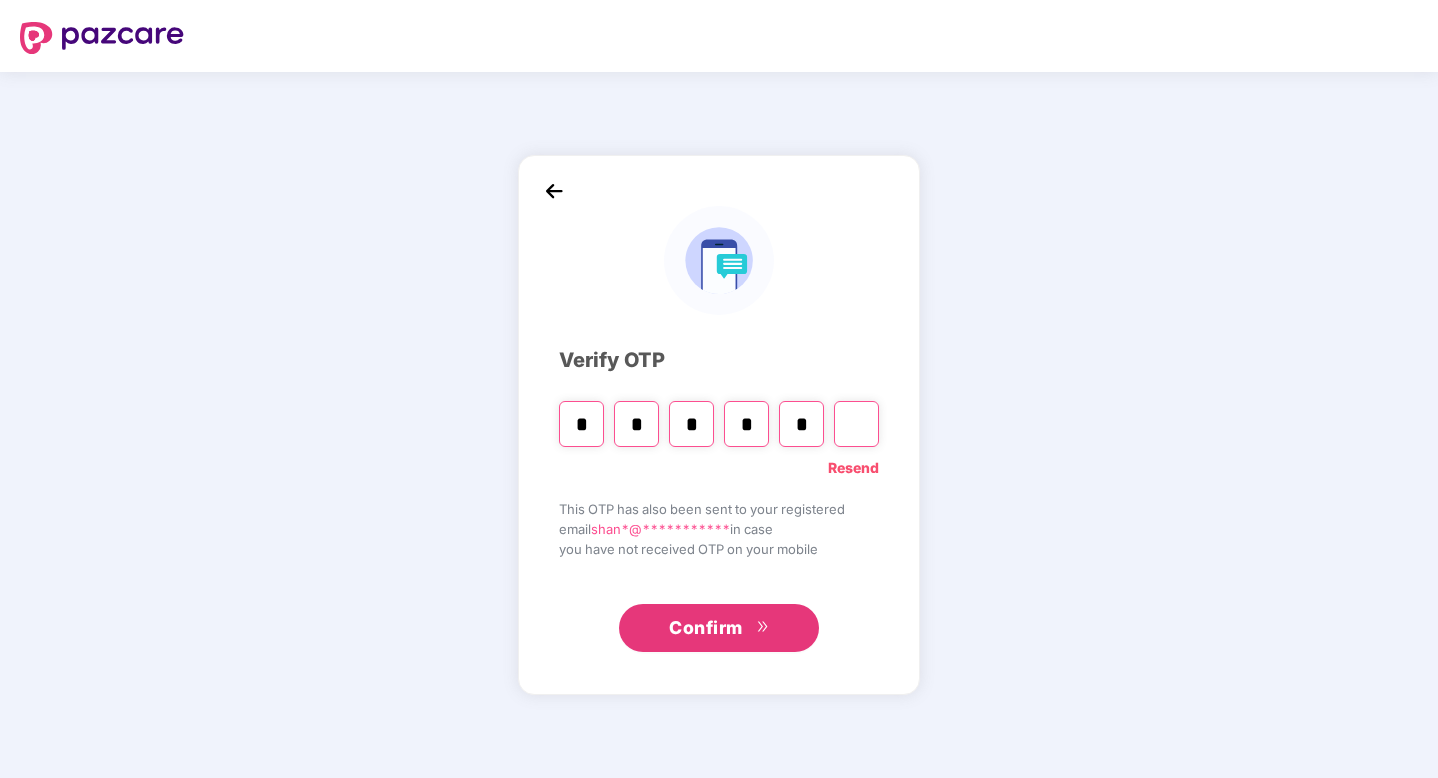 type on "*" 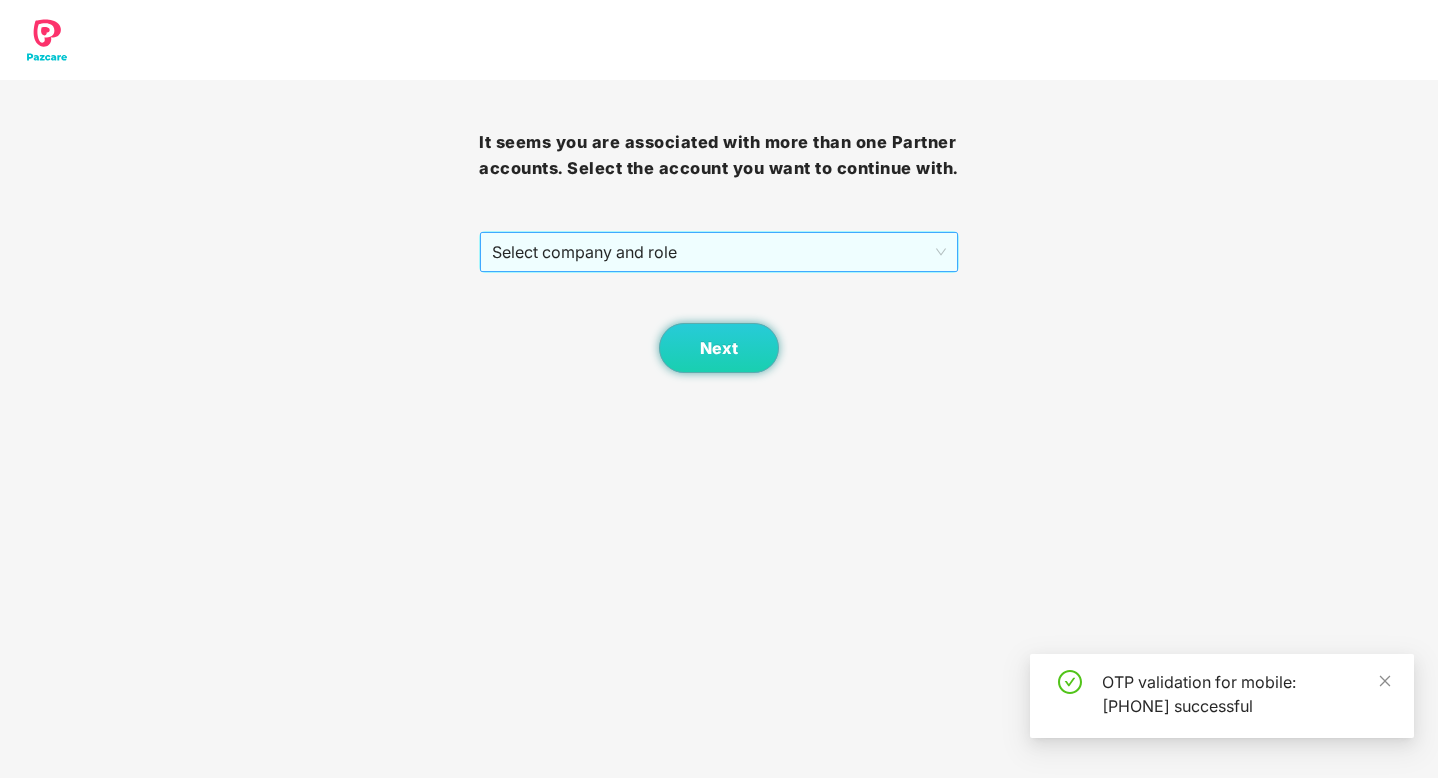 click on "Select company and role" at bounding box center [718, 252] 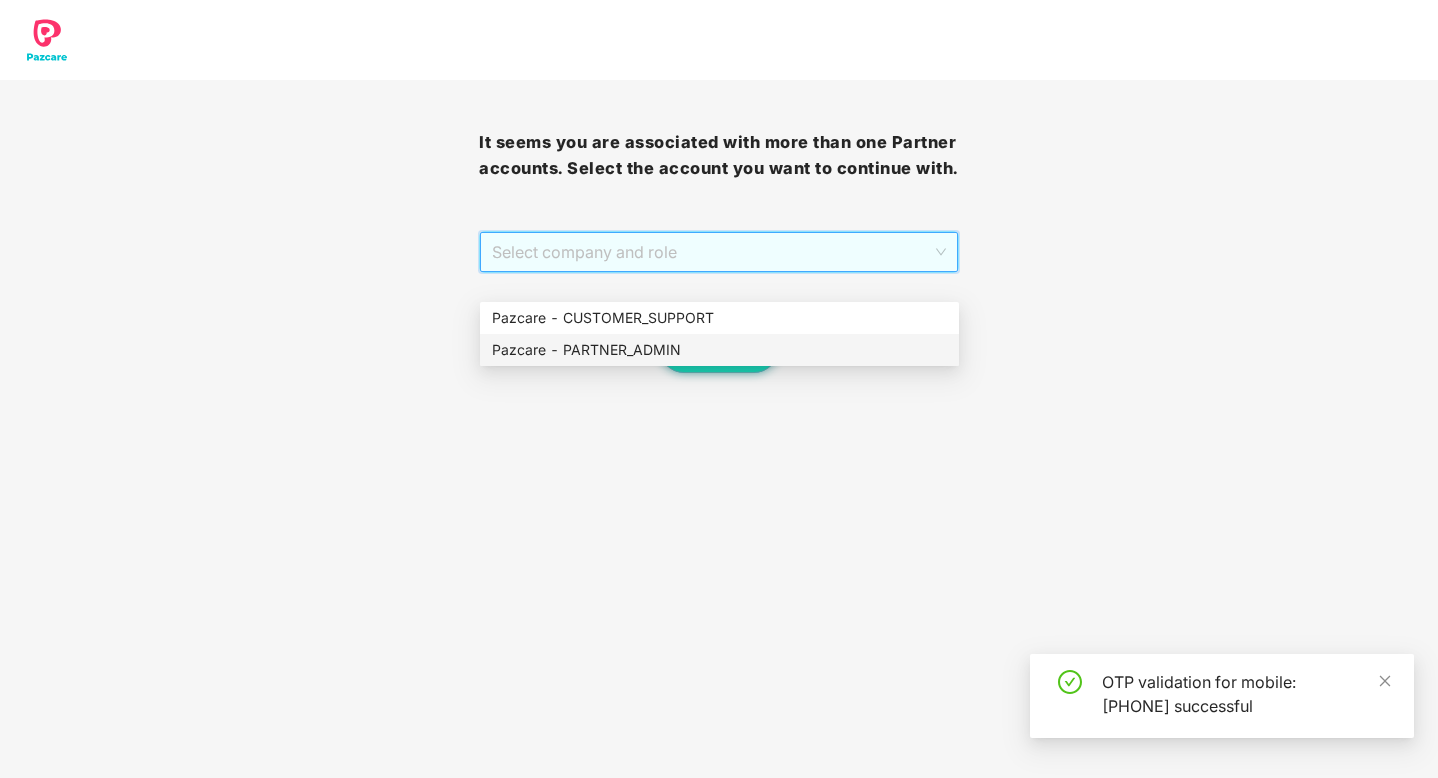 click on "Pazcare - PARTNER_ADMIN" at bounding box center [719, 350] 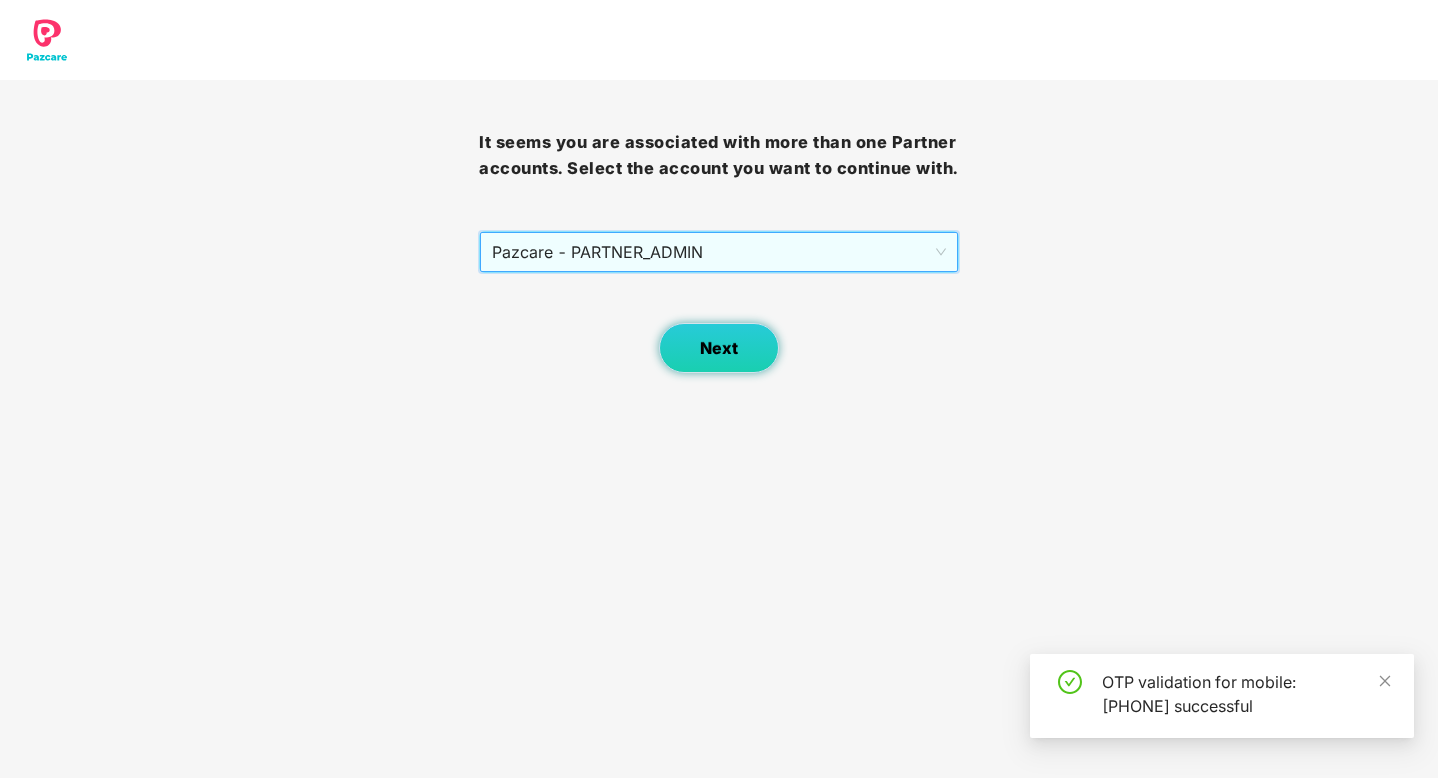 click on "Next" at bounding box center [719, 348] 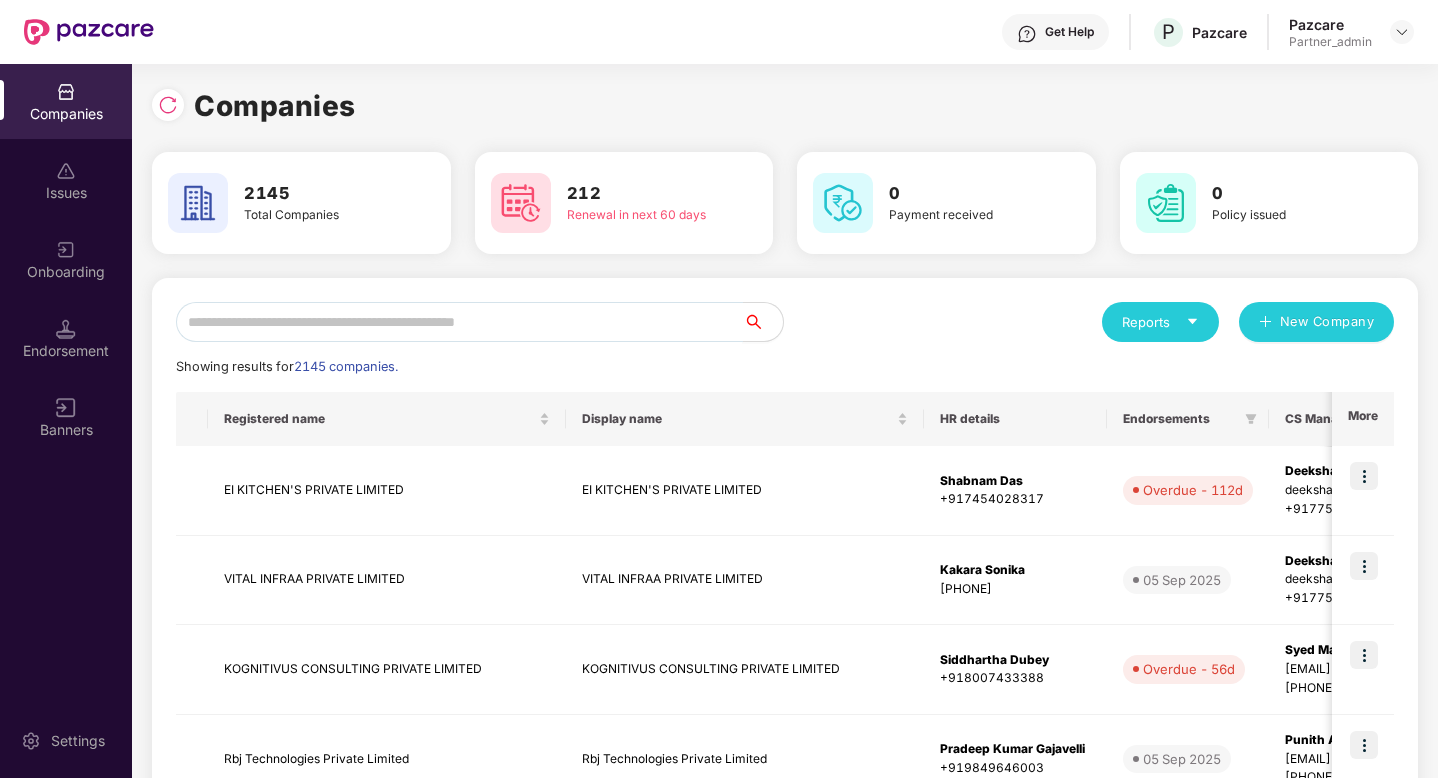 click at bounding box center [459, 322] 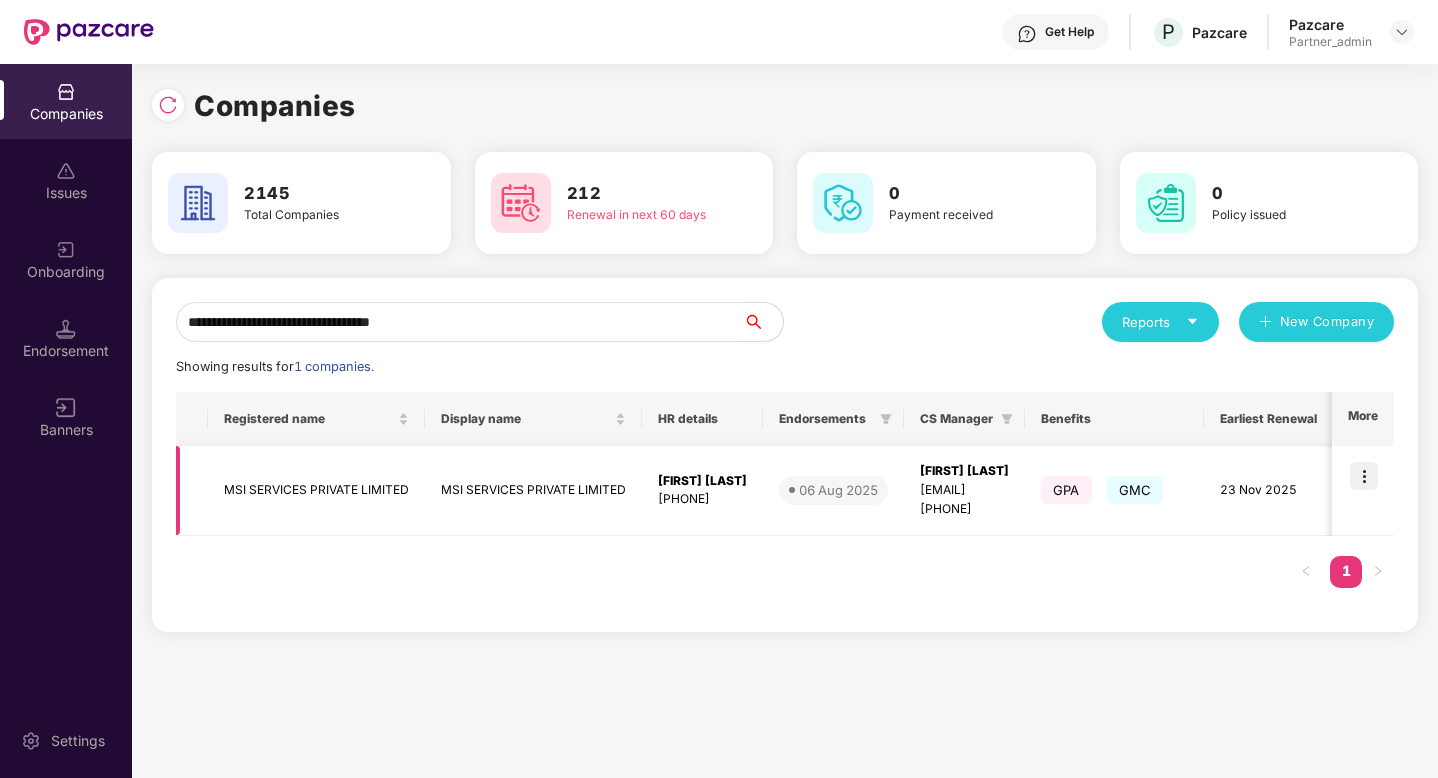 type on "**********" 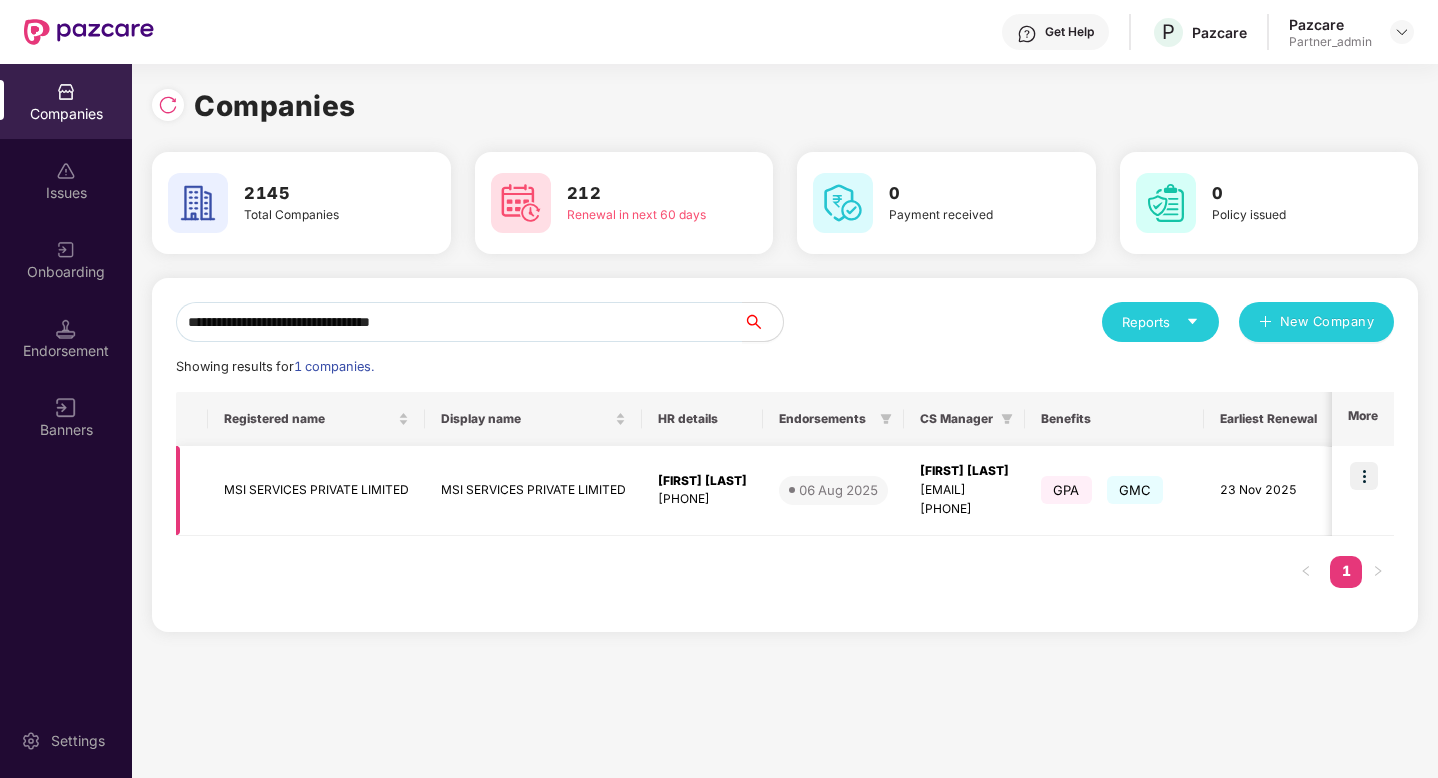 click at bounding box center [1364, 476] 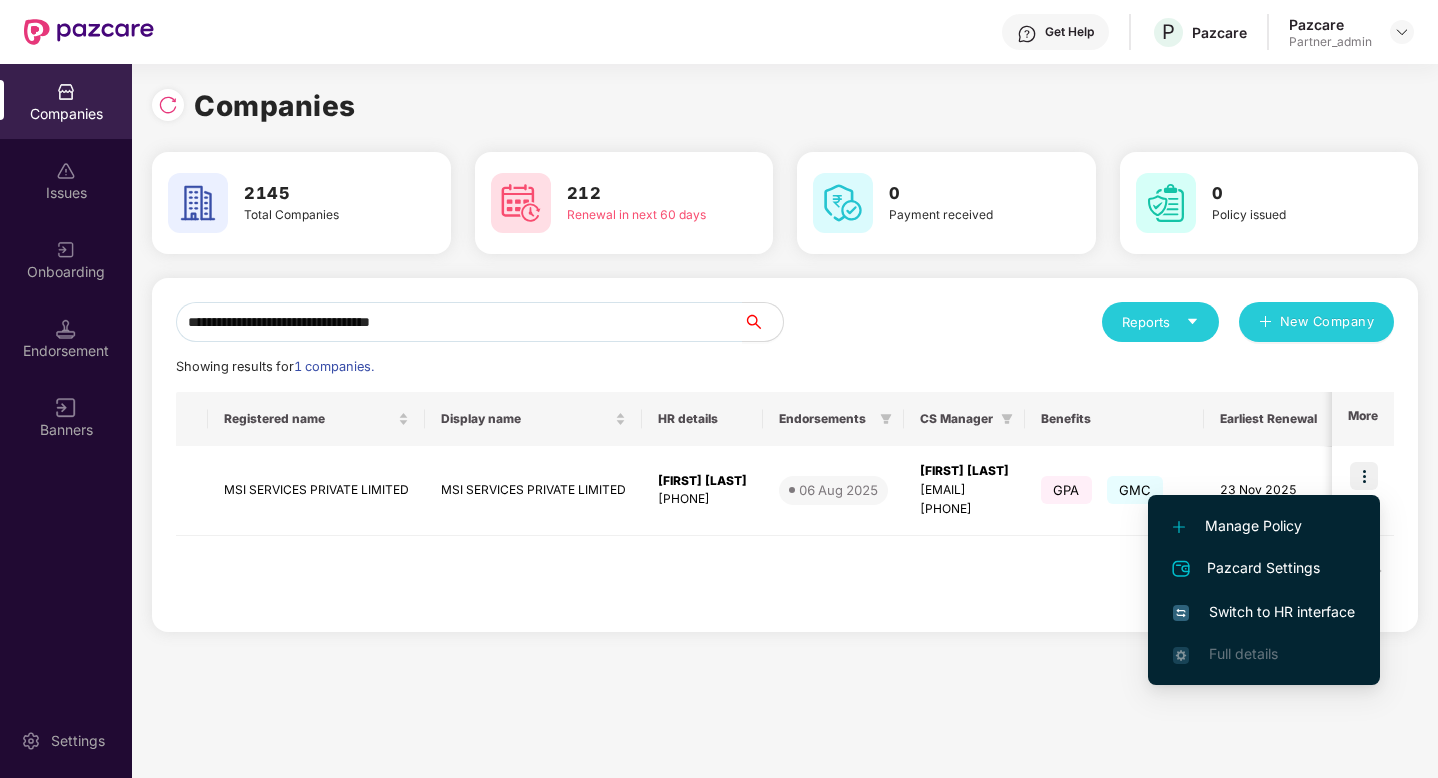 click on "Switch to HR interface" at bounding box center (1264, 612) 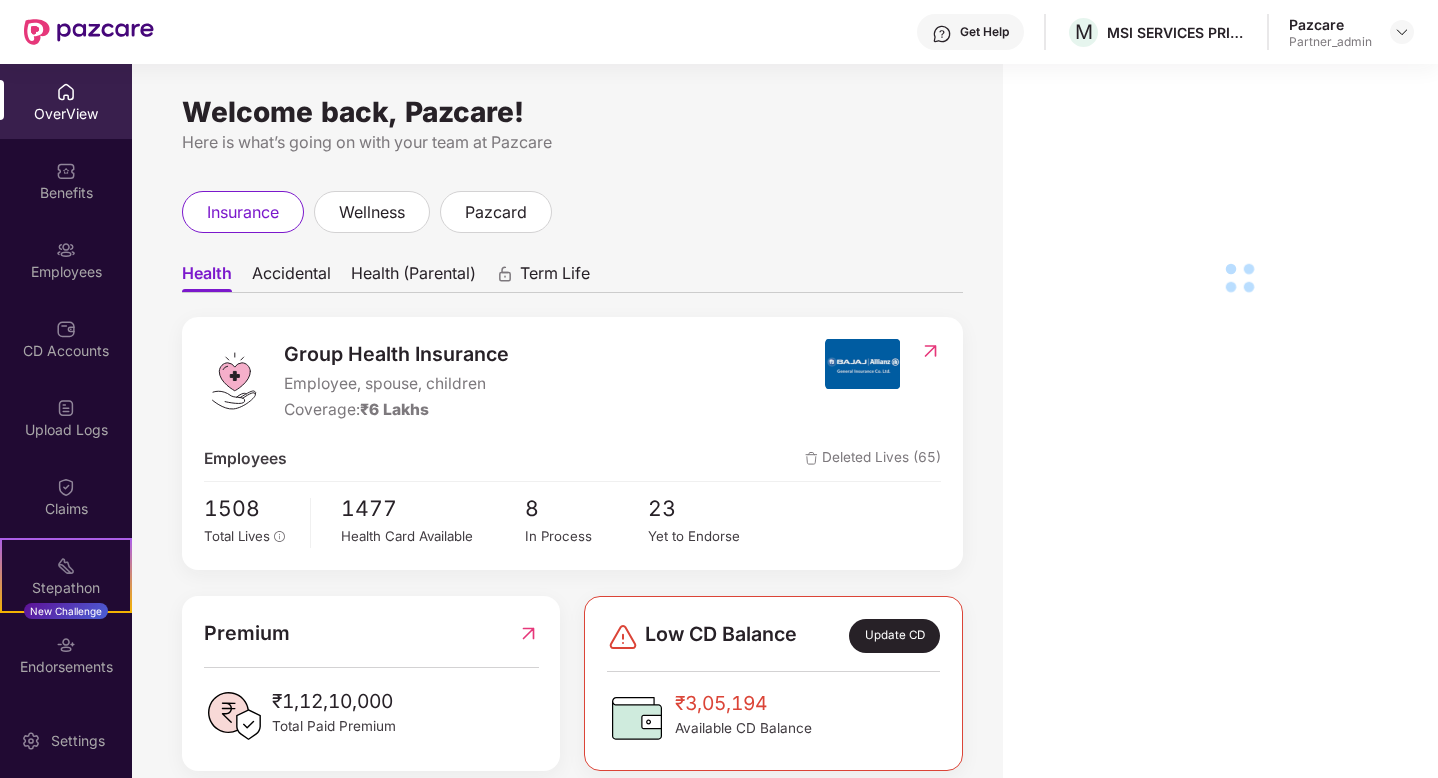 click on "Employees" at bounding box center (66, 259) 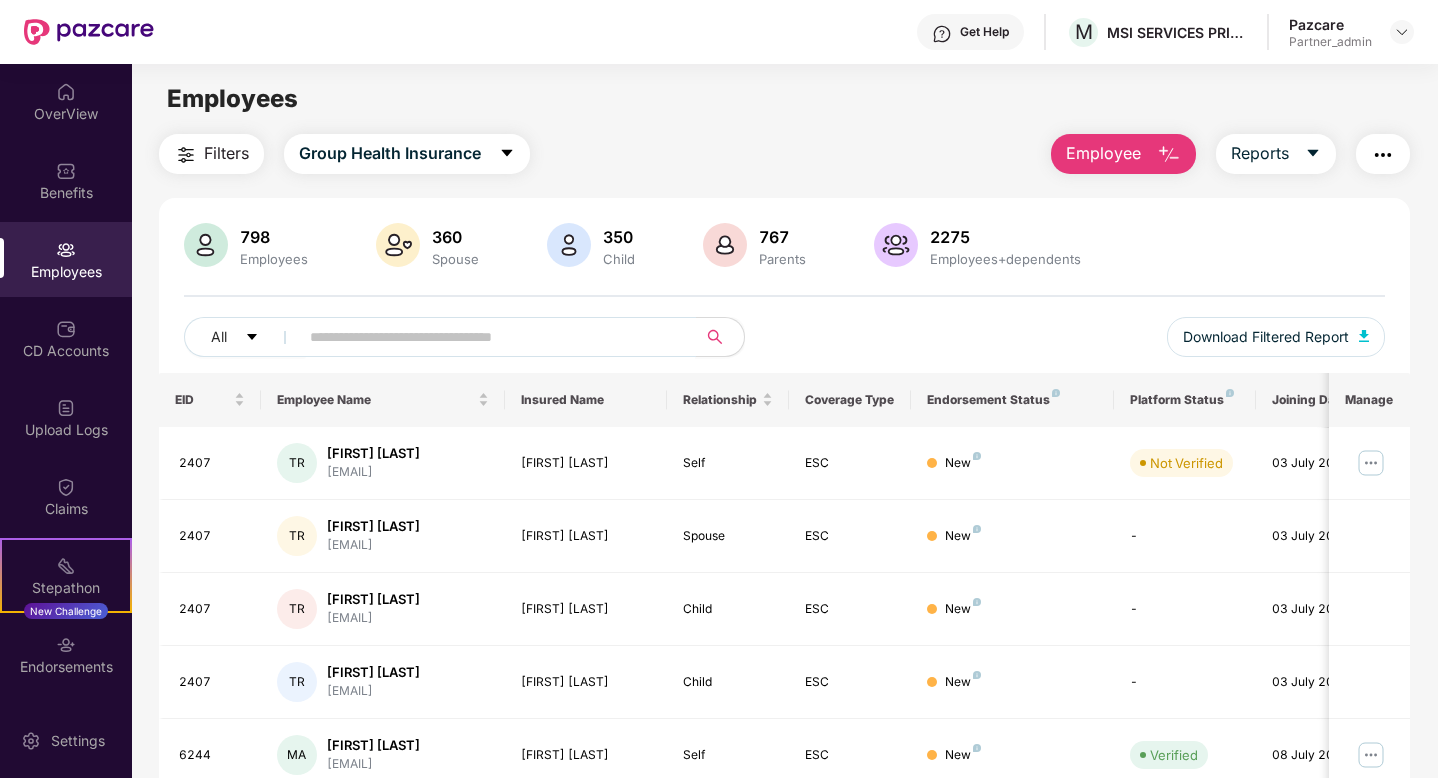 click at bounding box center (489, 337) 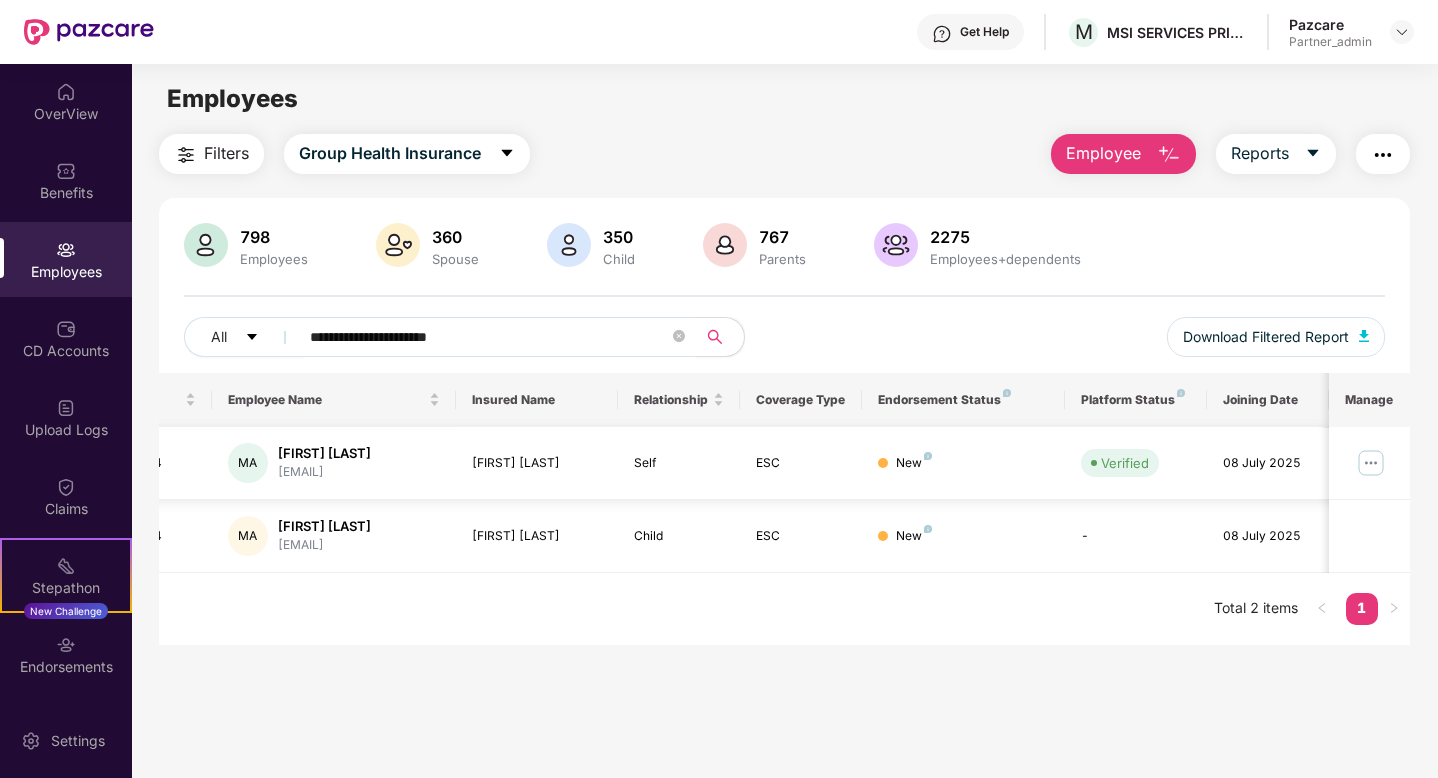 scroll, scrollTop: 0, scrollLeft: 50, axis: horizontal 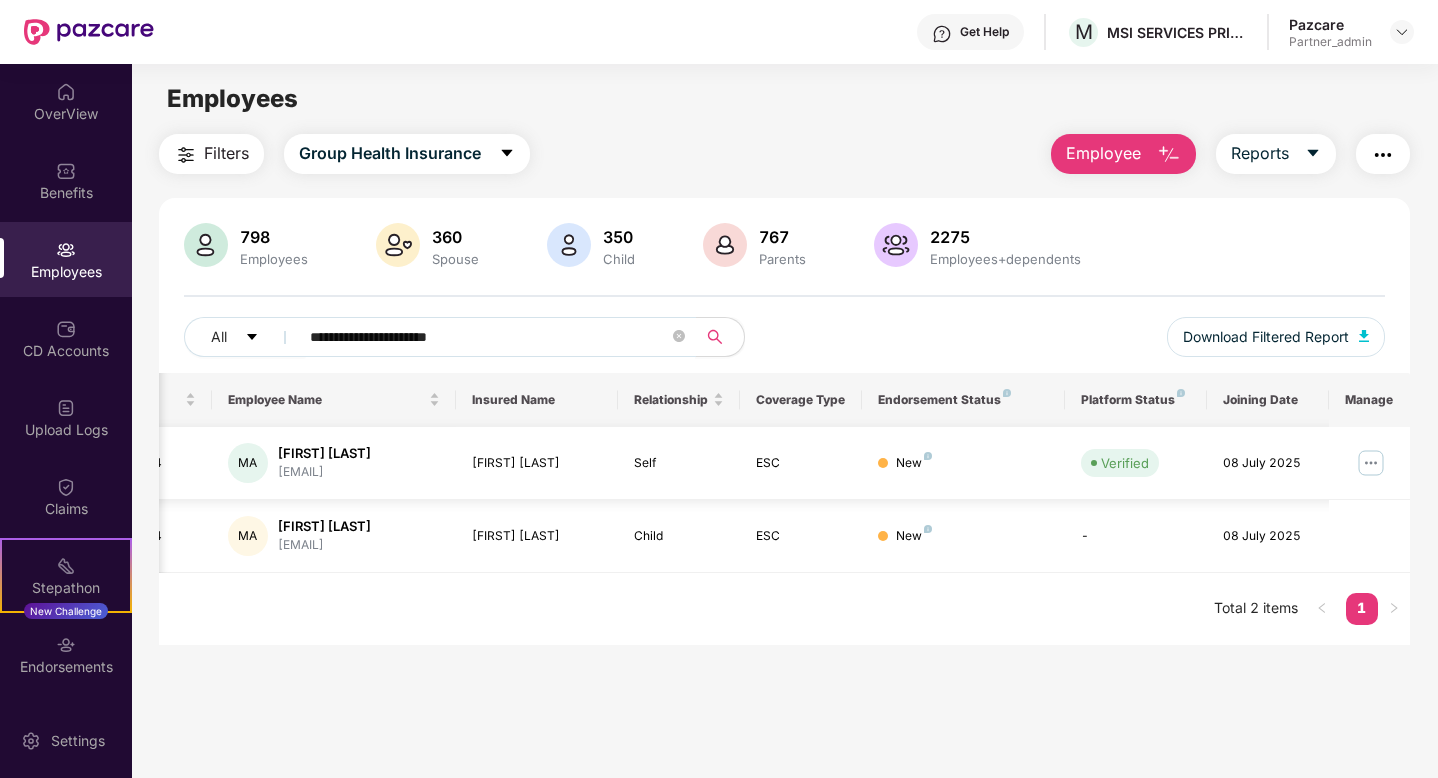type on "**********" 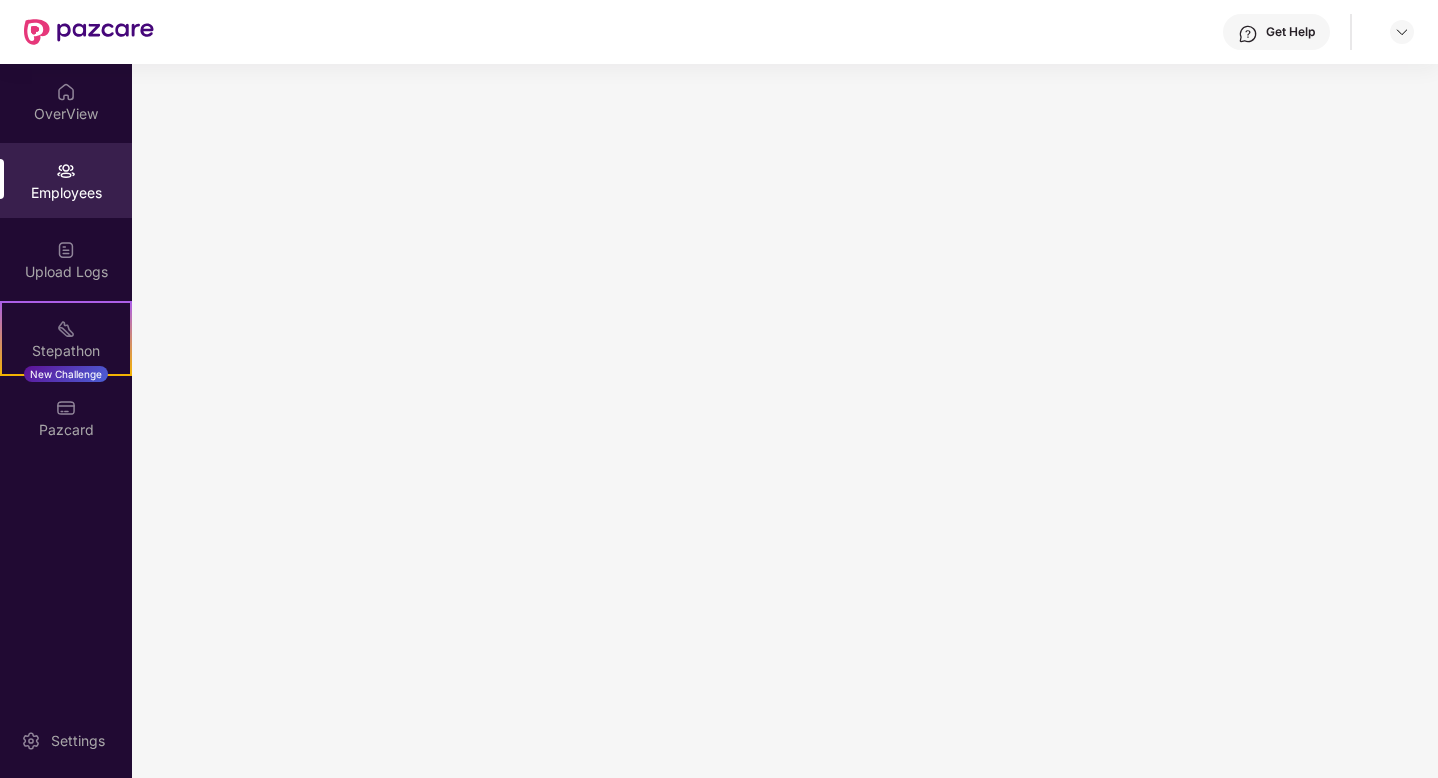 scroll, scrollTop: 0, scrollLeft: 0, axis: both 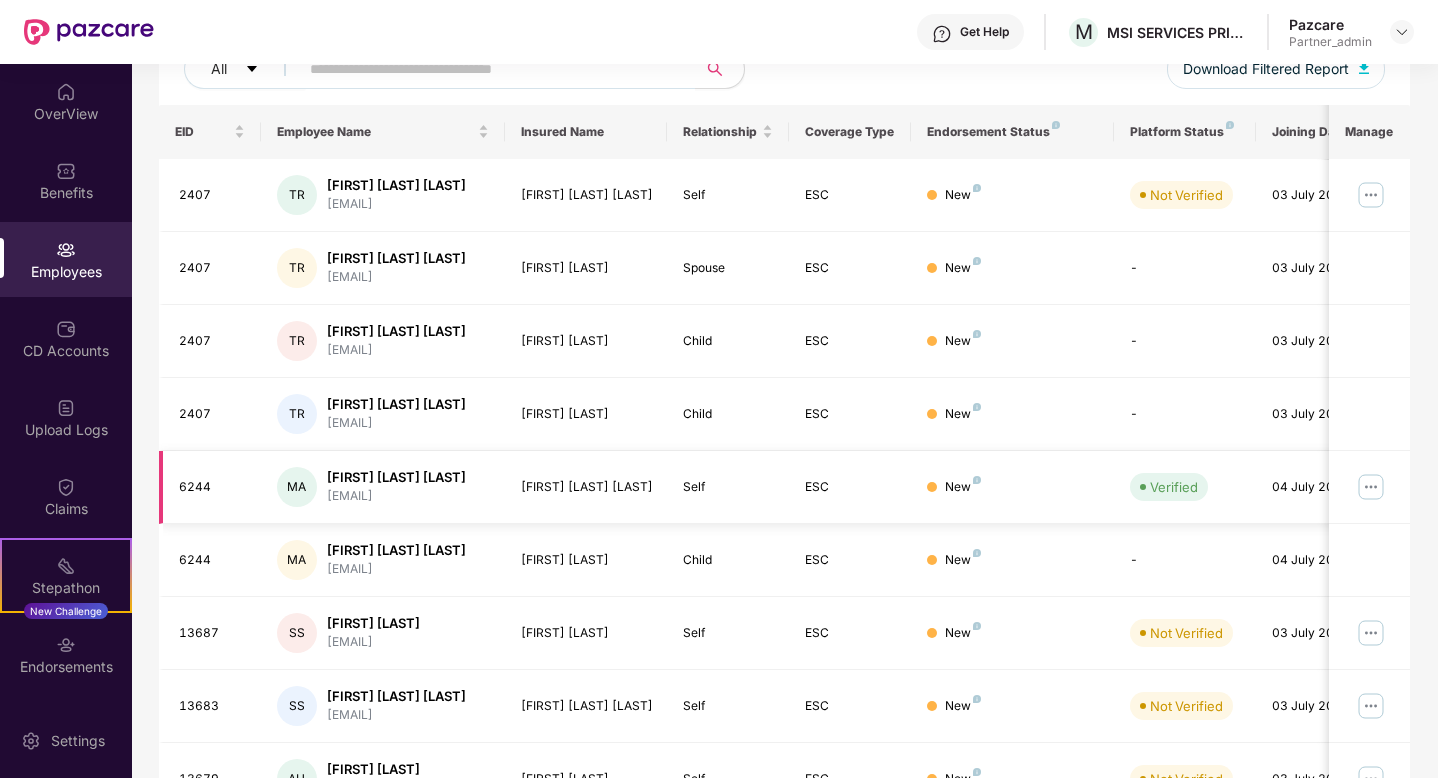click at bounding box center [1371, 487] 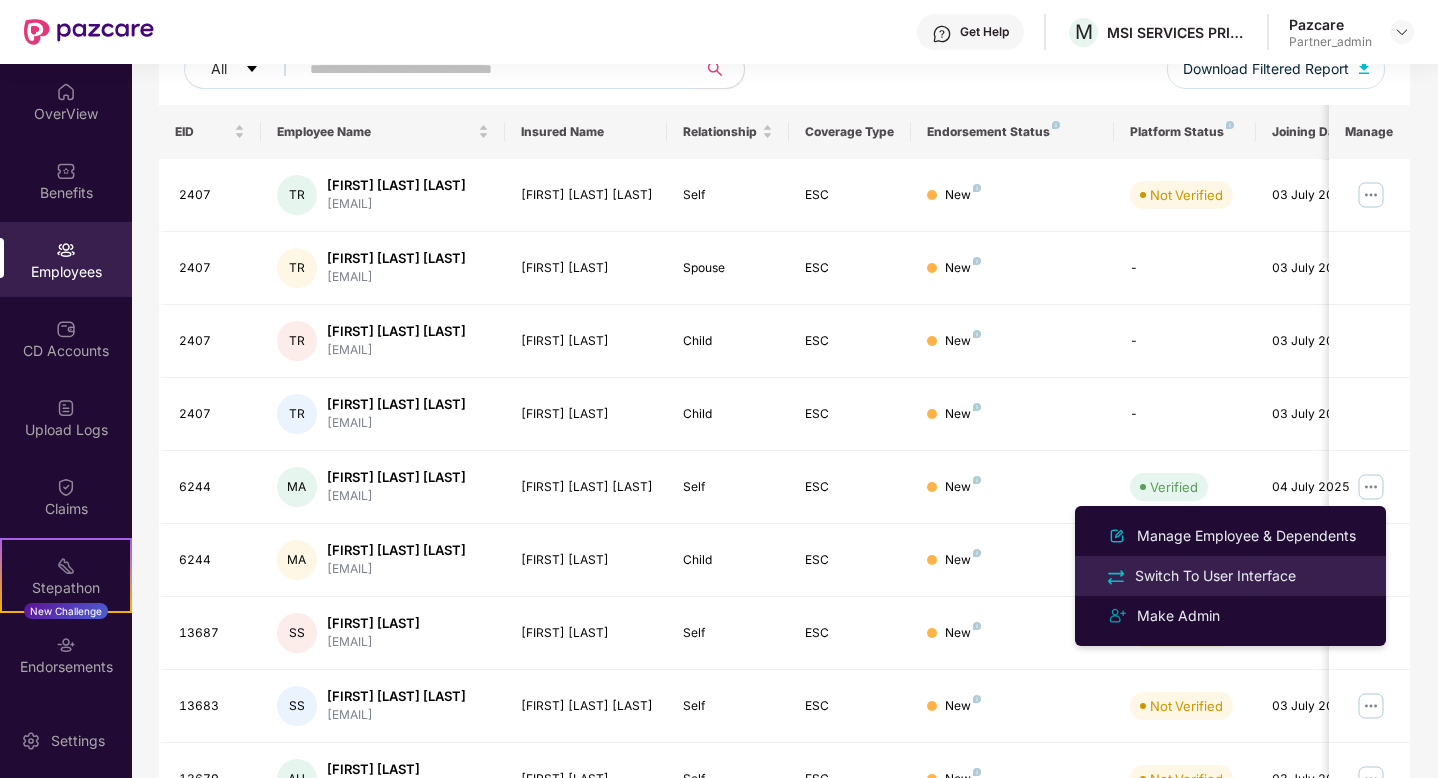 click on "Switch To User Interface" at bounding box center (1230, 575) 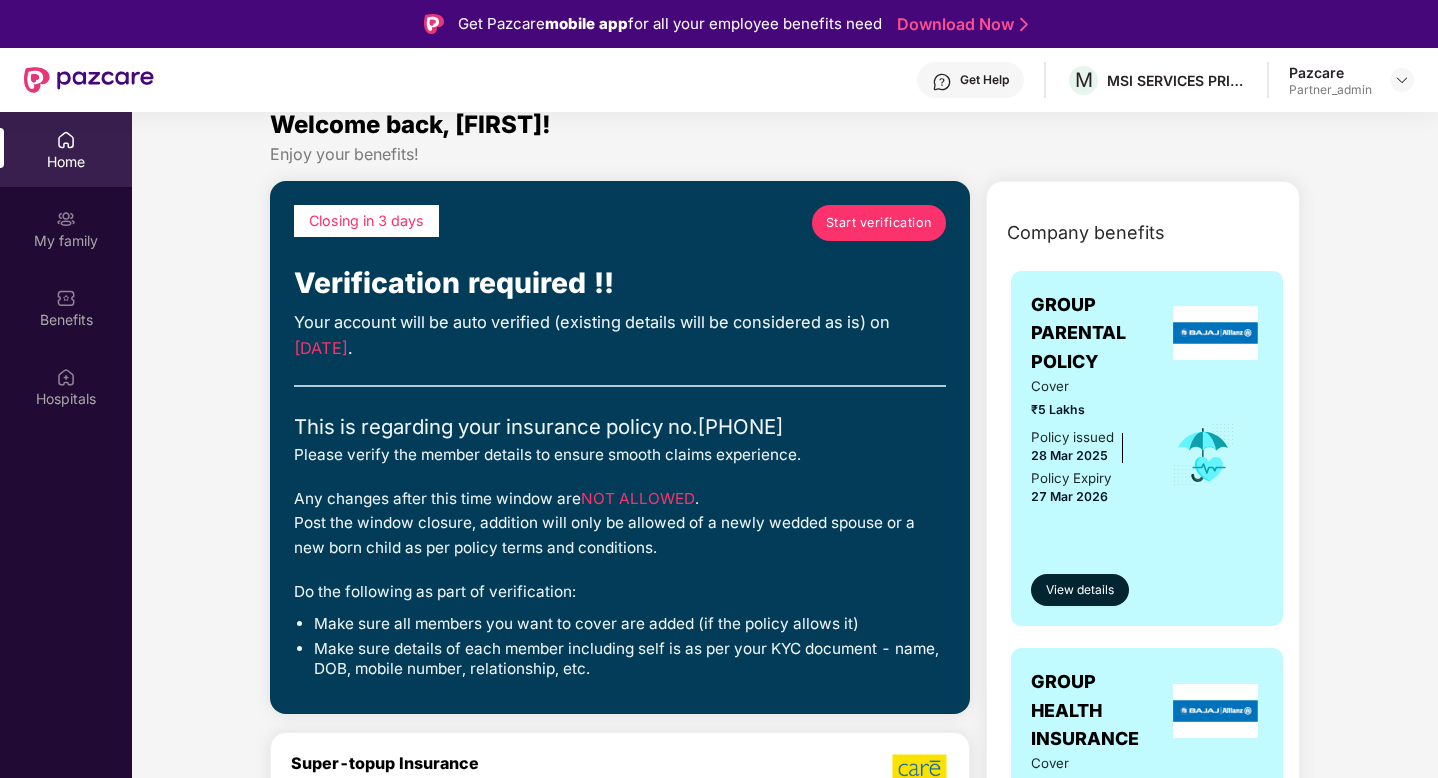 scroll, scrollTop: 0, scrollLeft: 0, axis: both 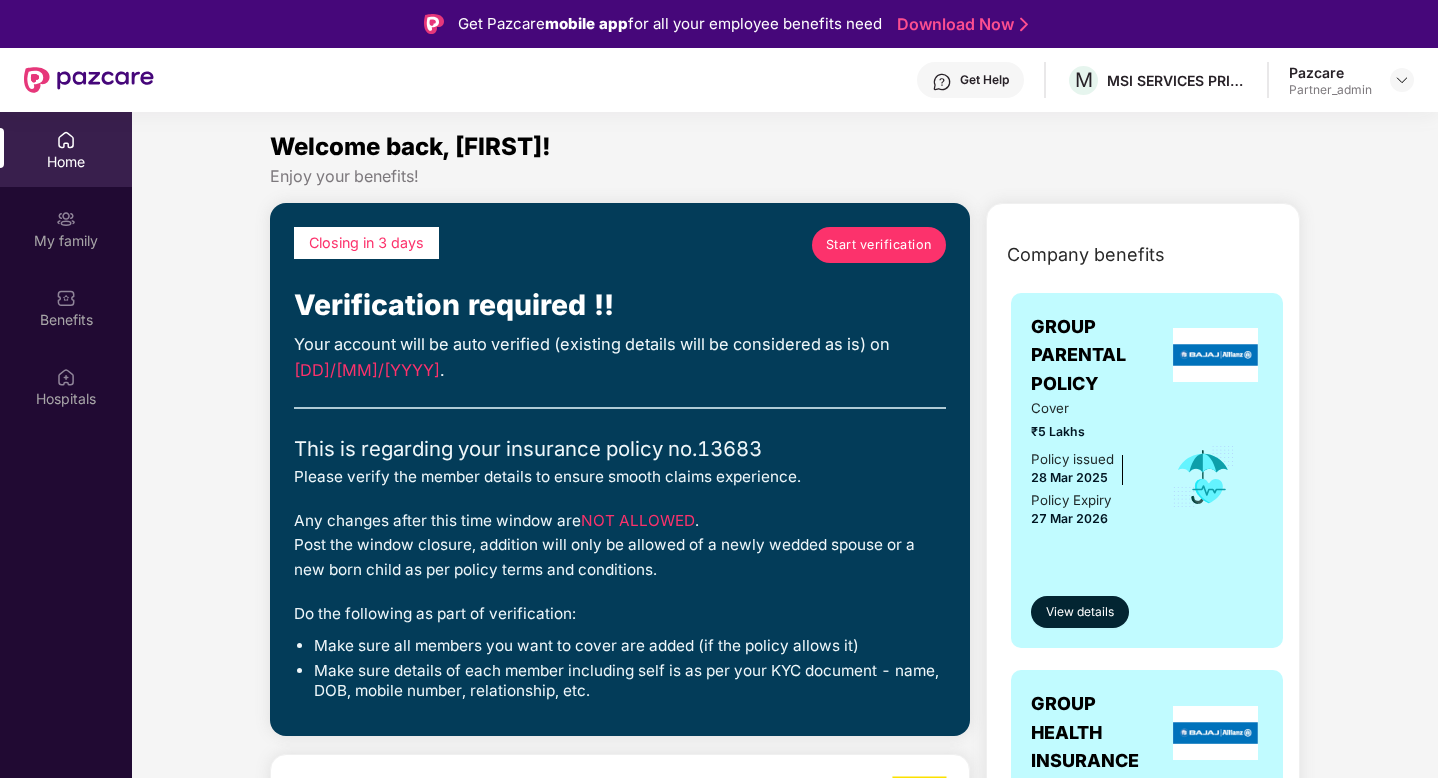 click on "Home" at bounding box center (66, 162) 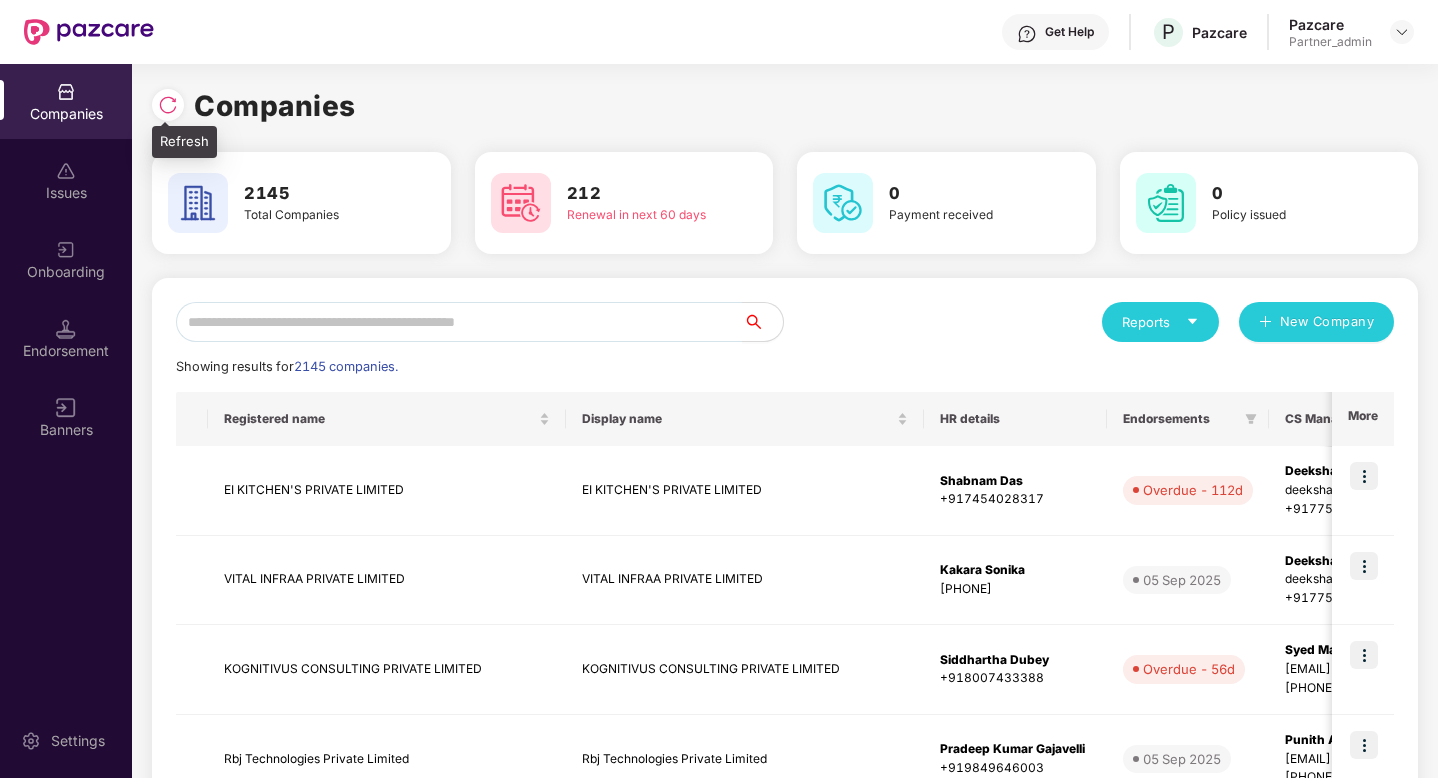 click at bounding box center [168, 105] 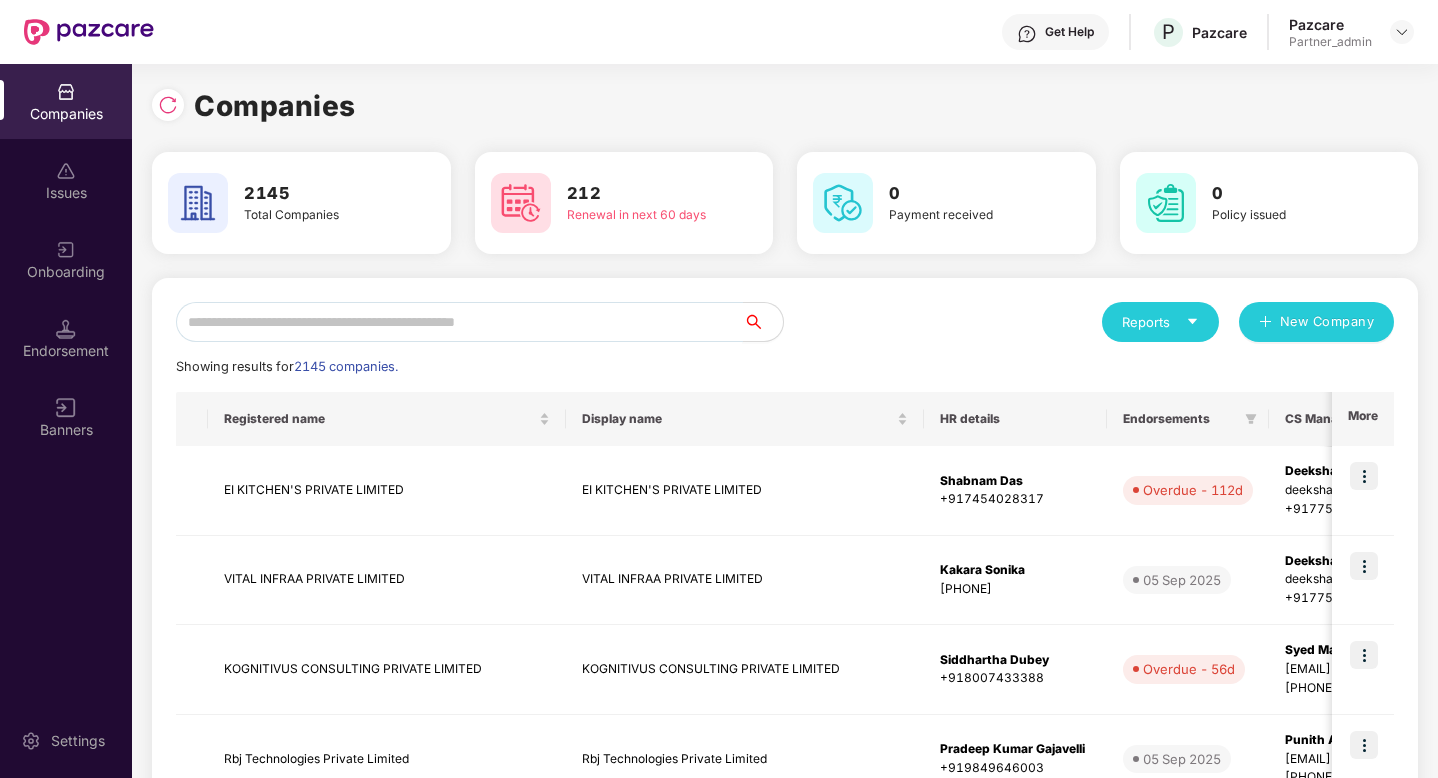 click at bounding box center [459, 322] 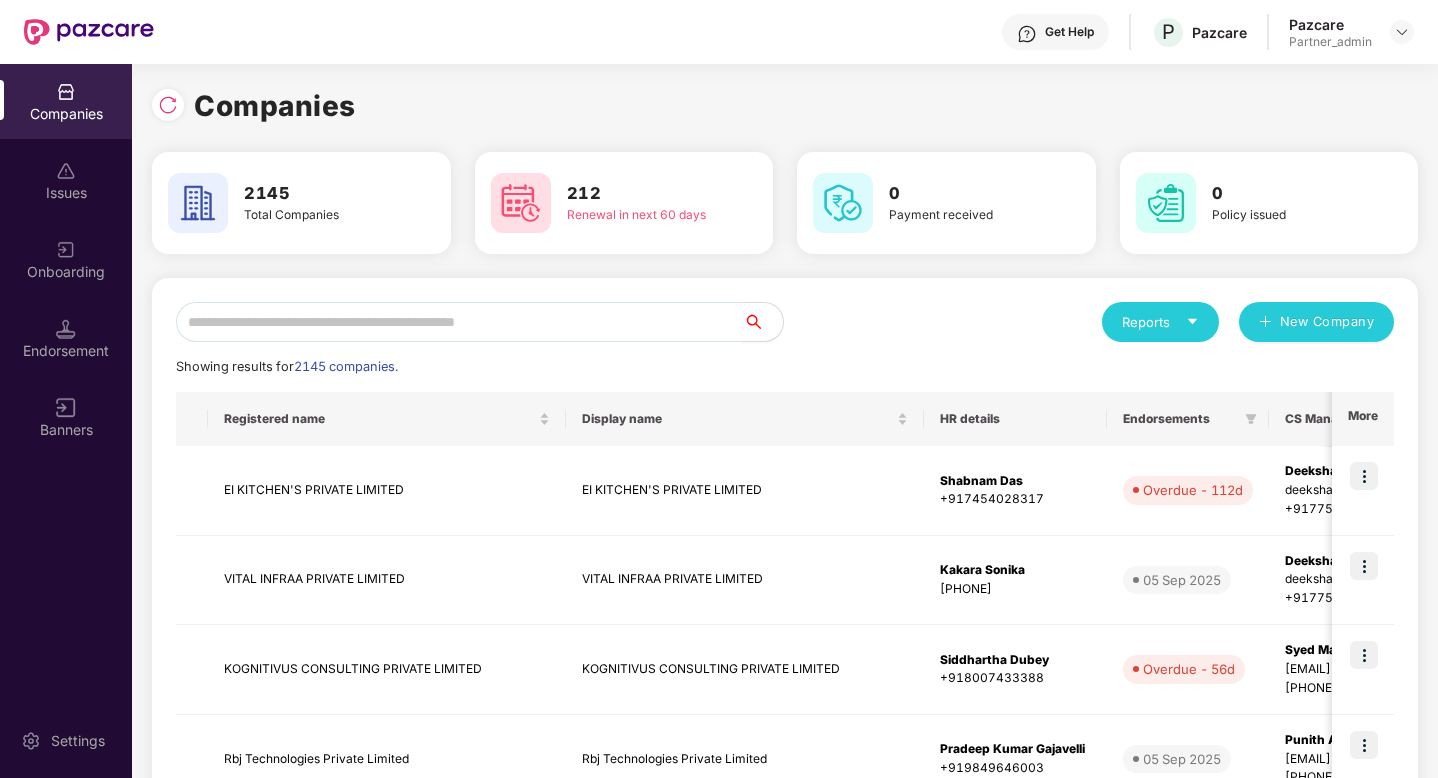 paste on "**********" 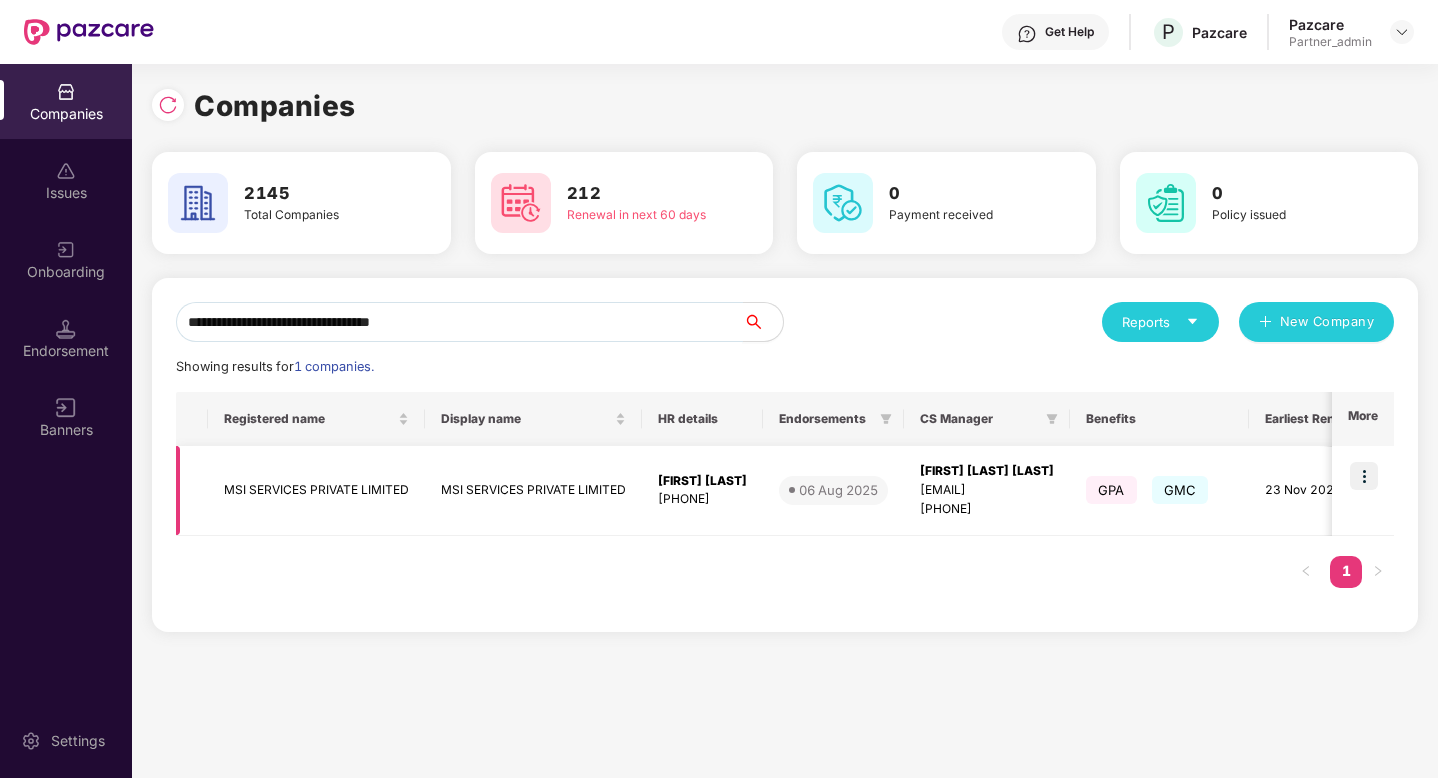 type on "**********" 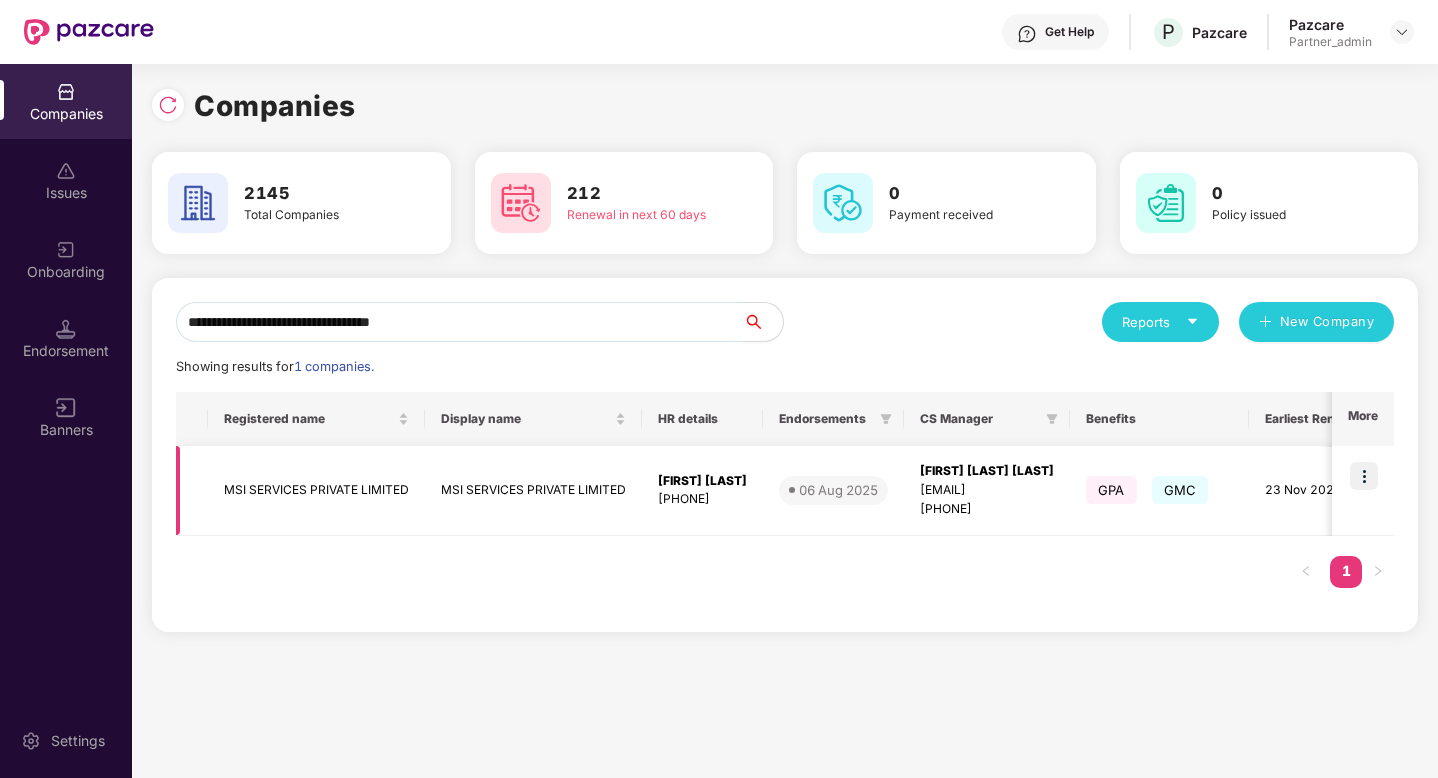 click at bounding box center (1364, 476) 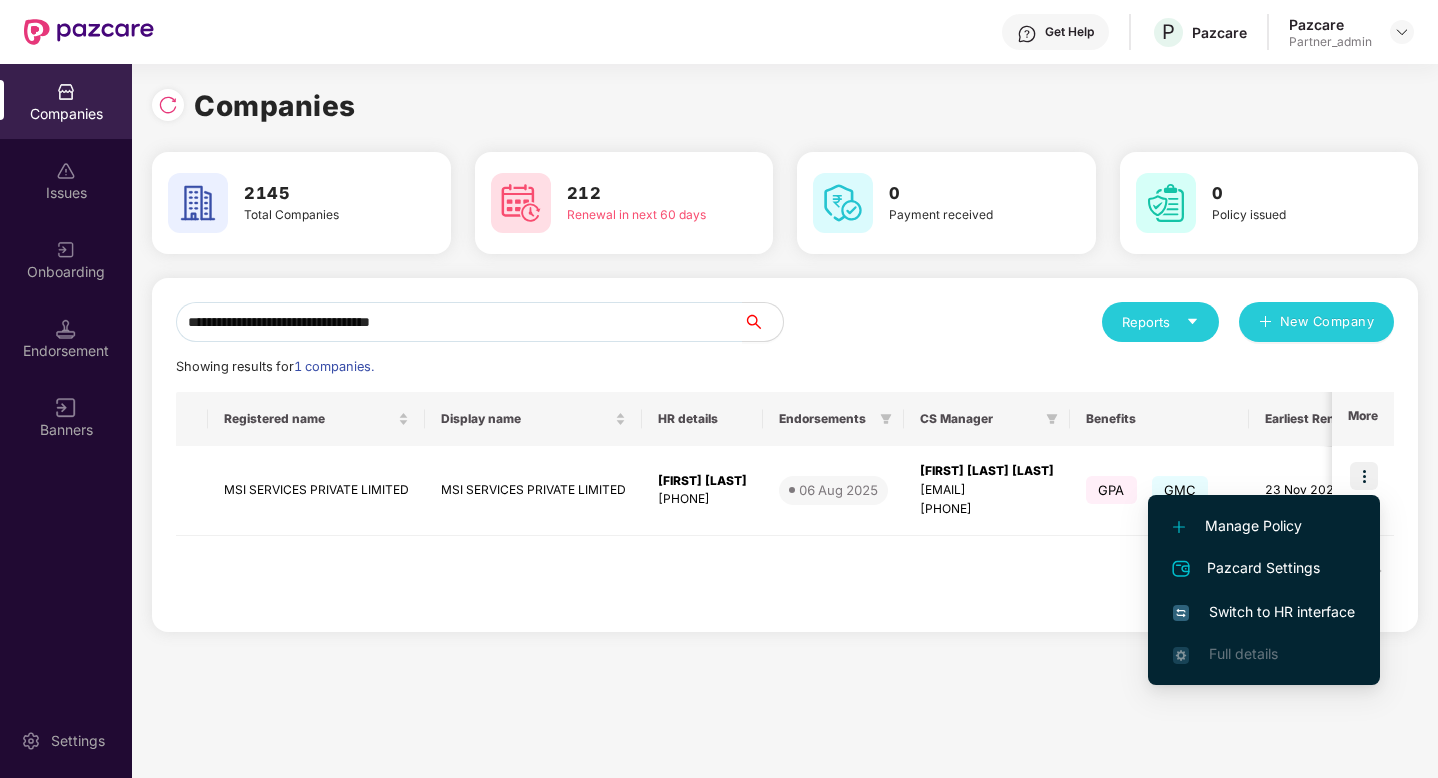 click on "Switch to HR interface" at bounding box center (1264, 612) 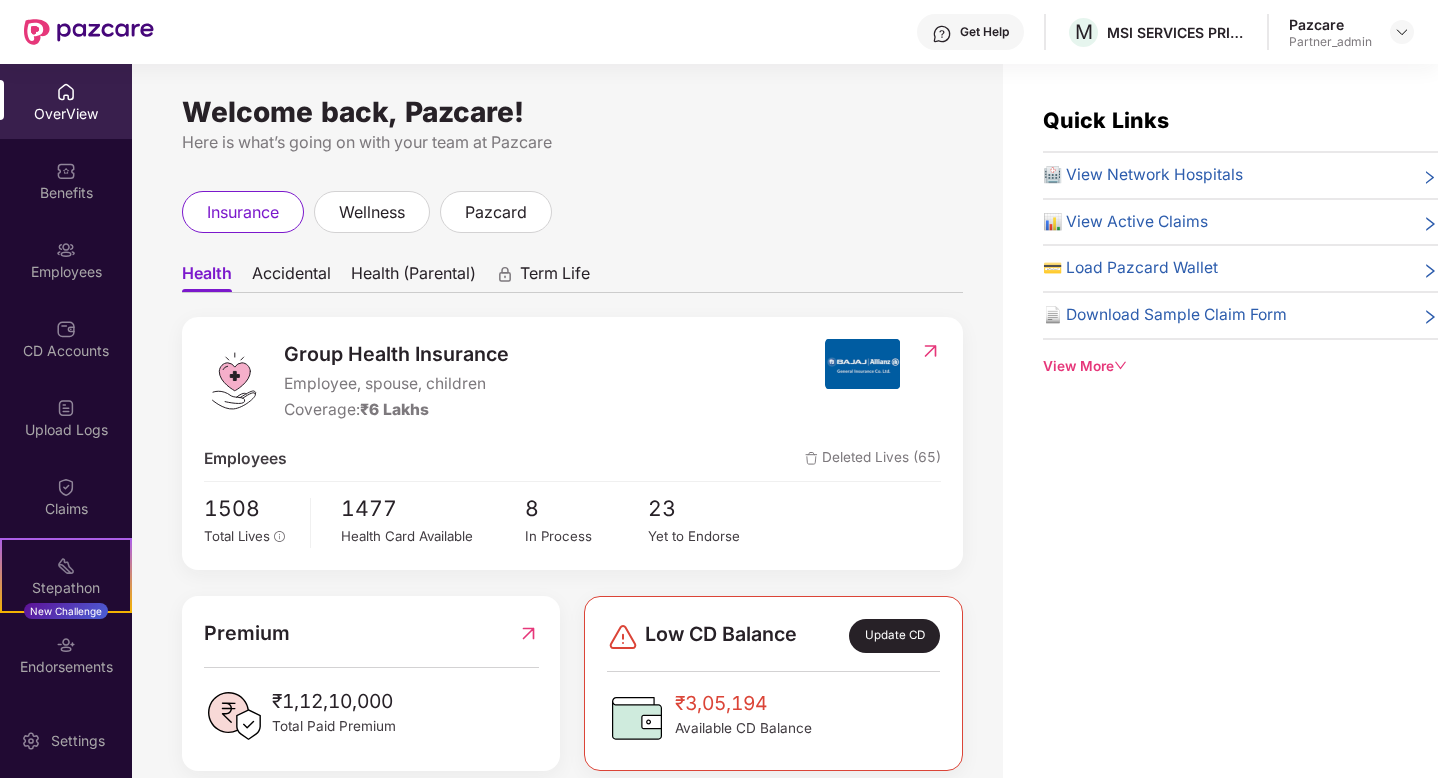 click on "Employees" at bounding box center (66, 272) 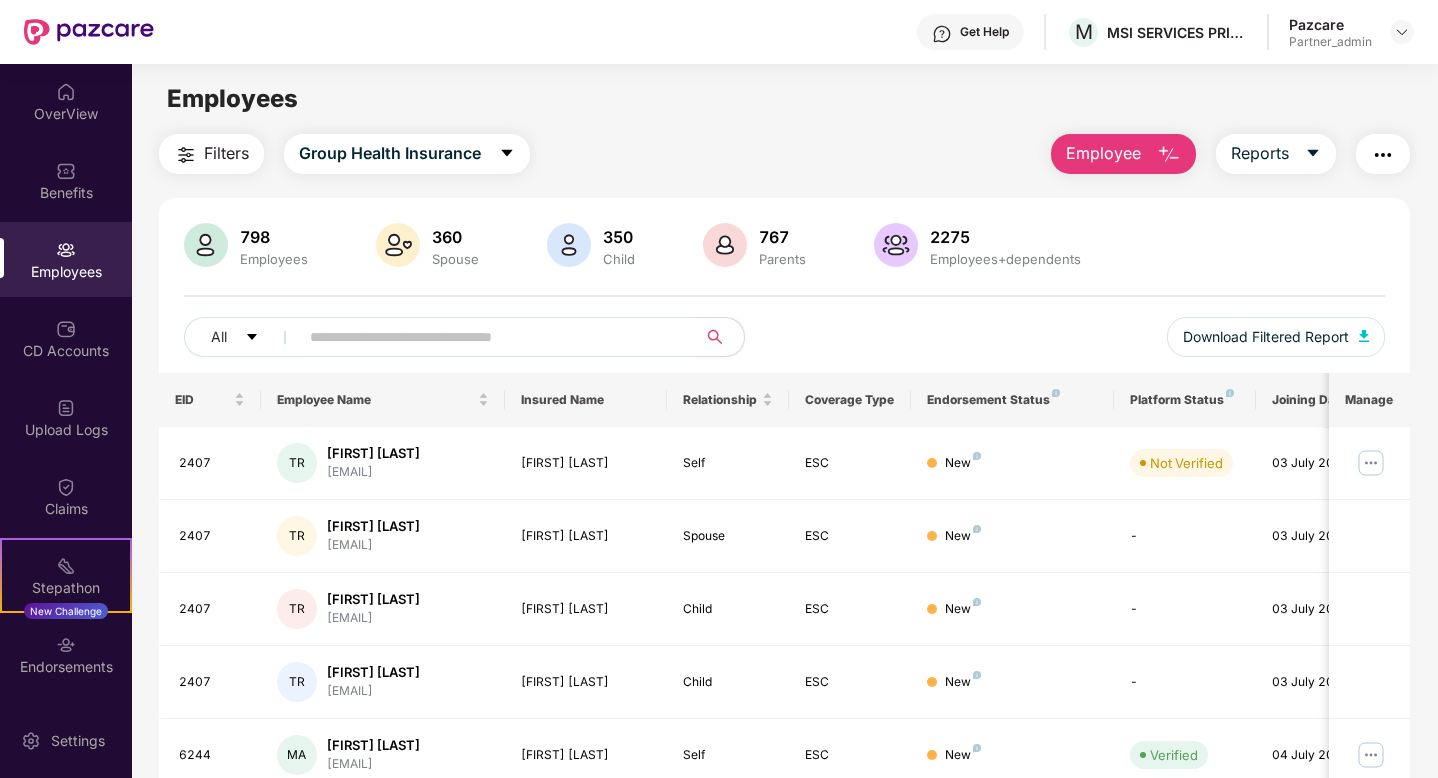 click at bounding box center [489, 337] 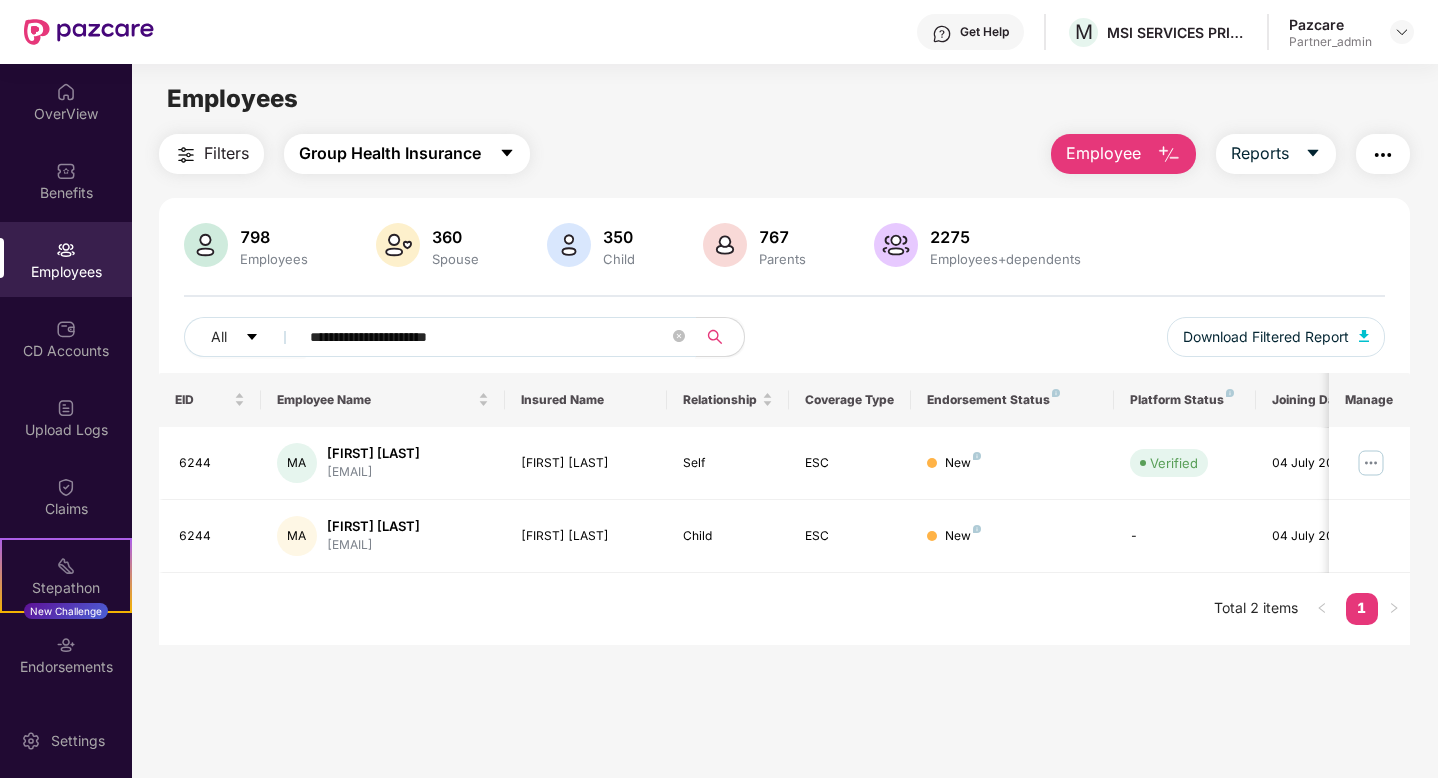 type on "**********" 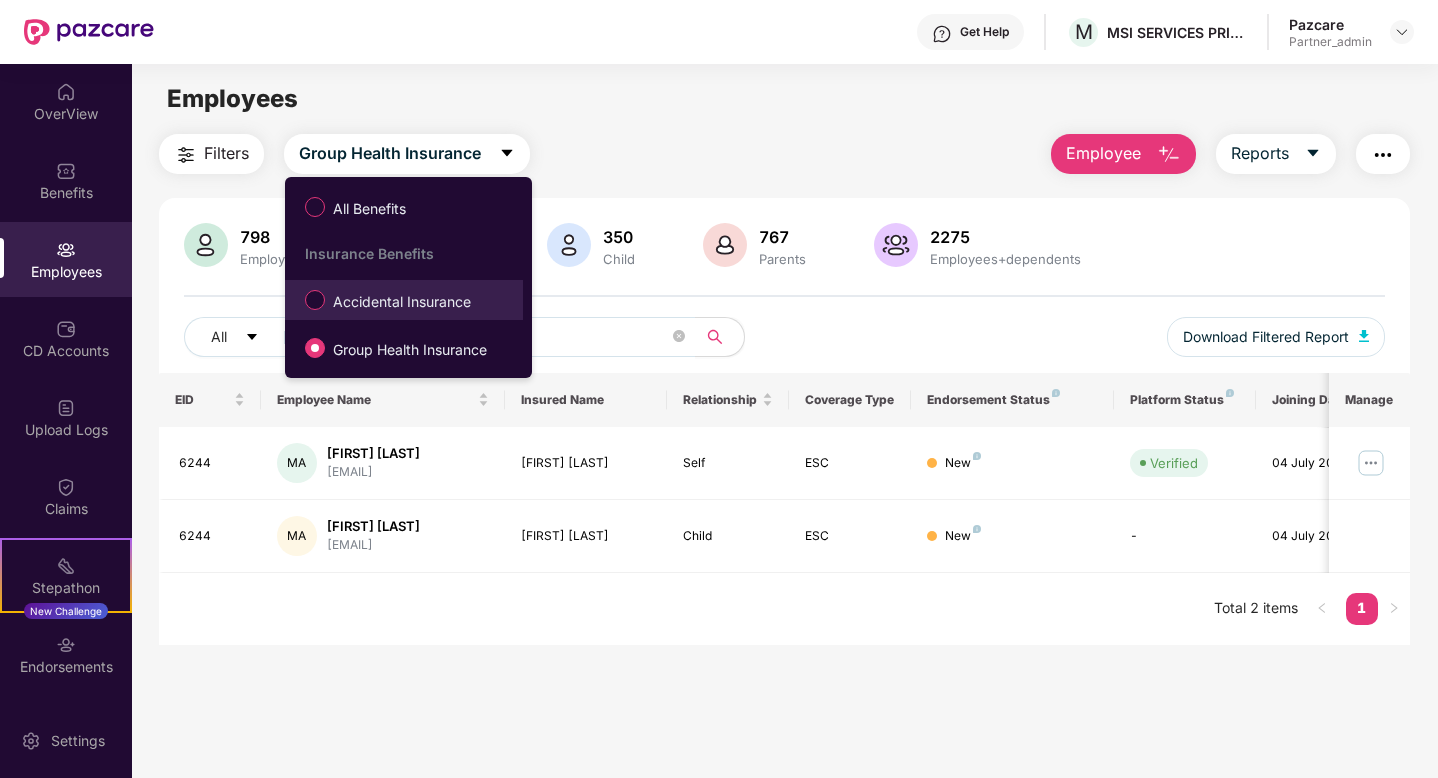 click on "Accidental Insurance" at bounding box center (402, 302) 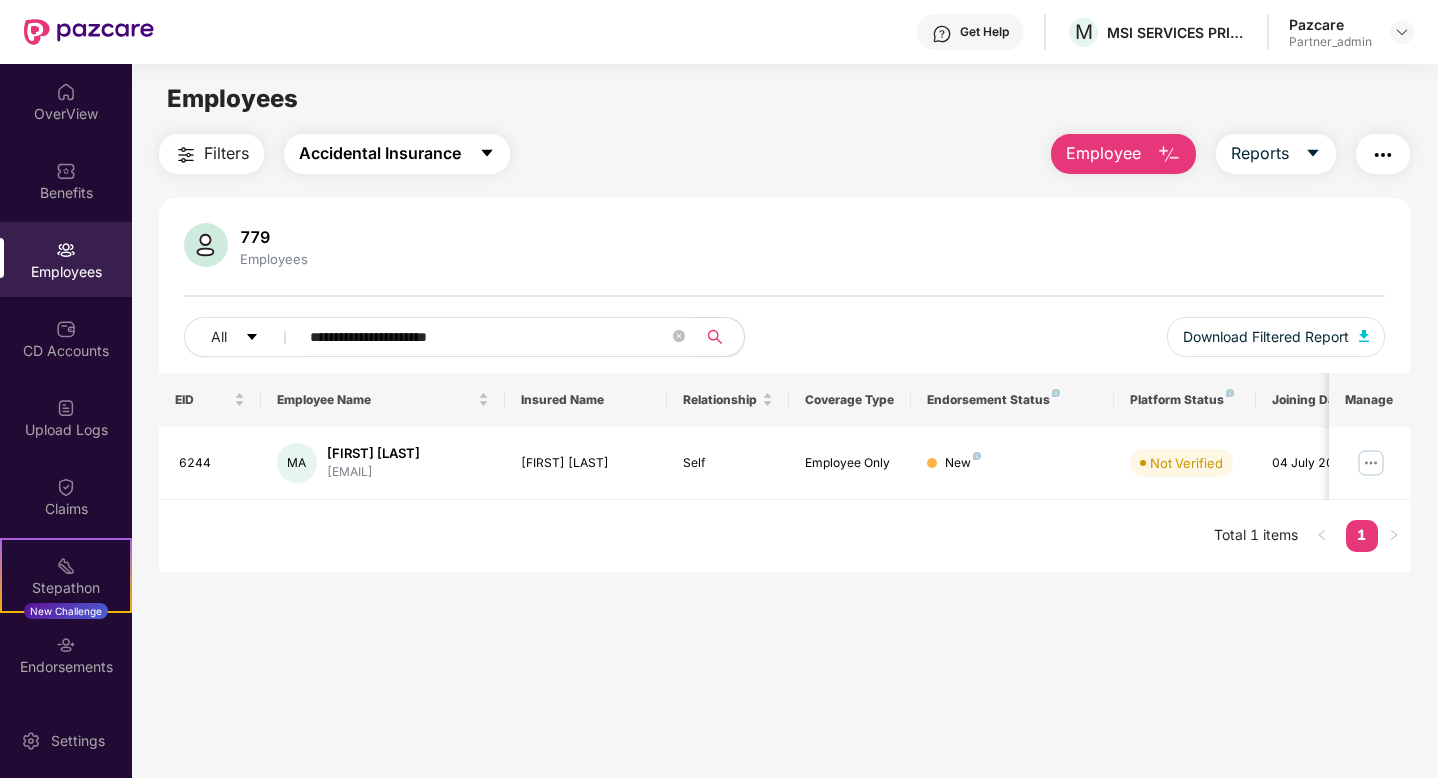 click on "Accidental Insurance" at bounding box center (380, 153) 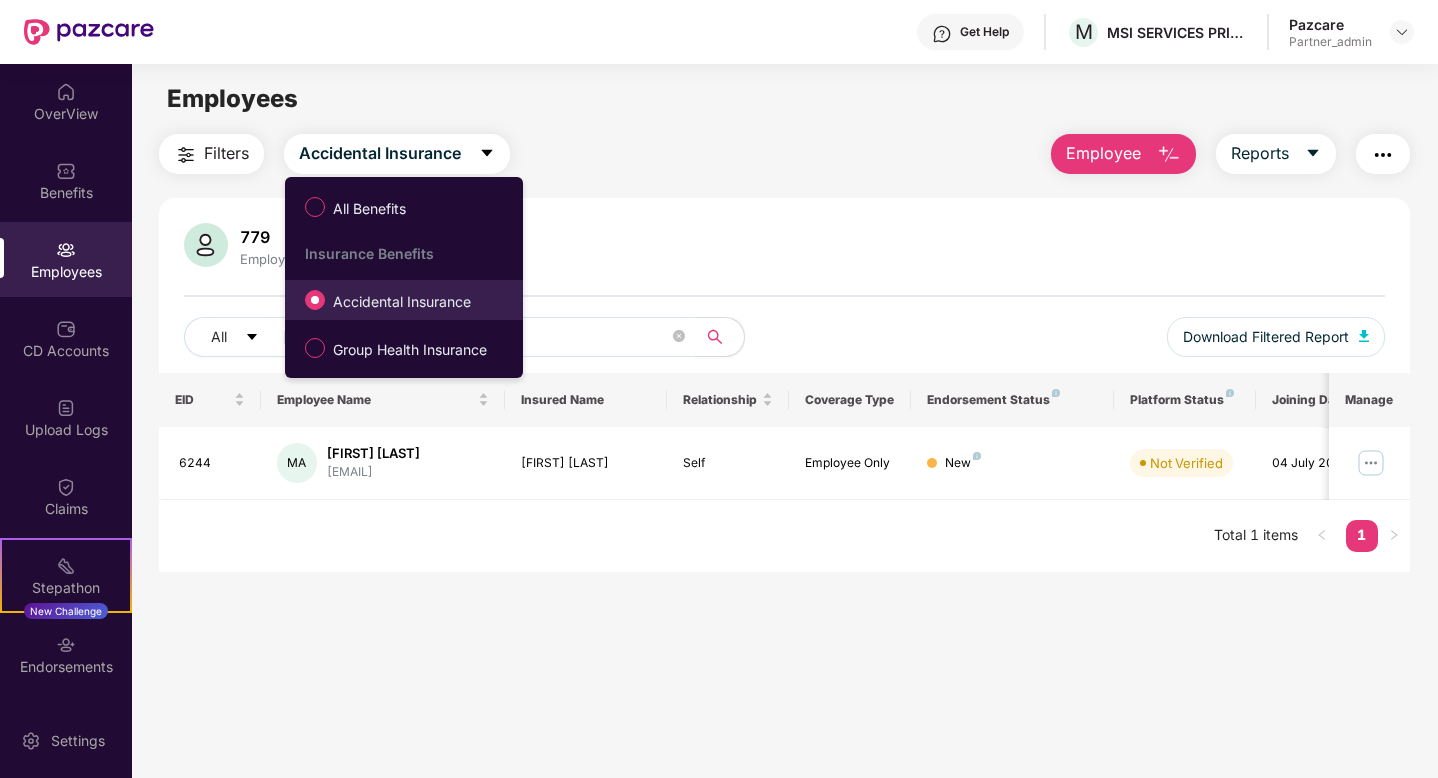 click on "Accidental Insurance" at bounding box center [392, 300] 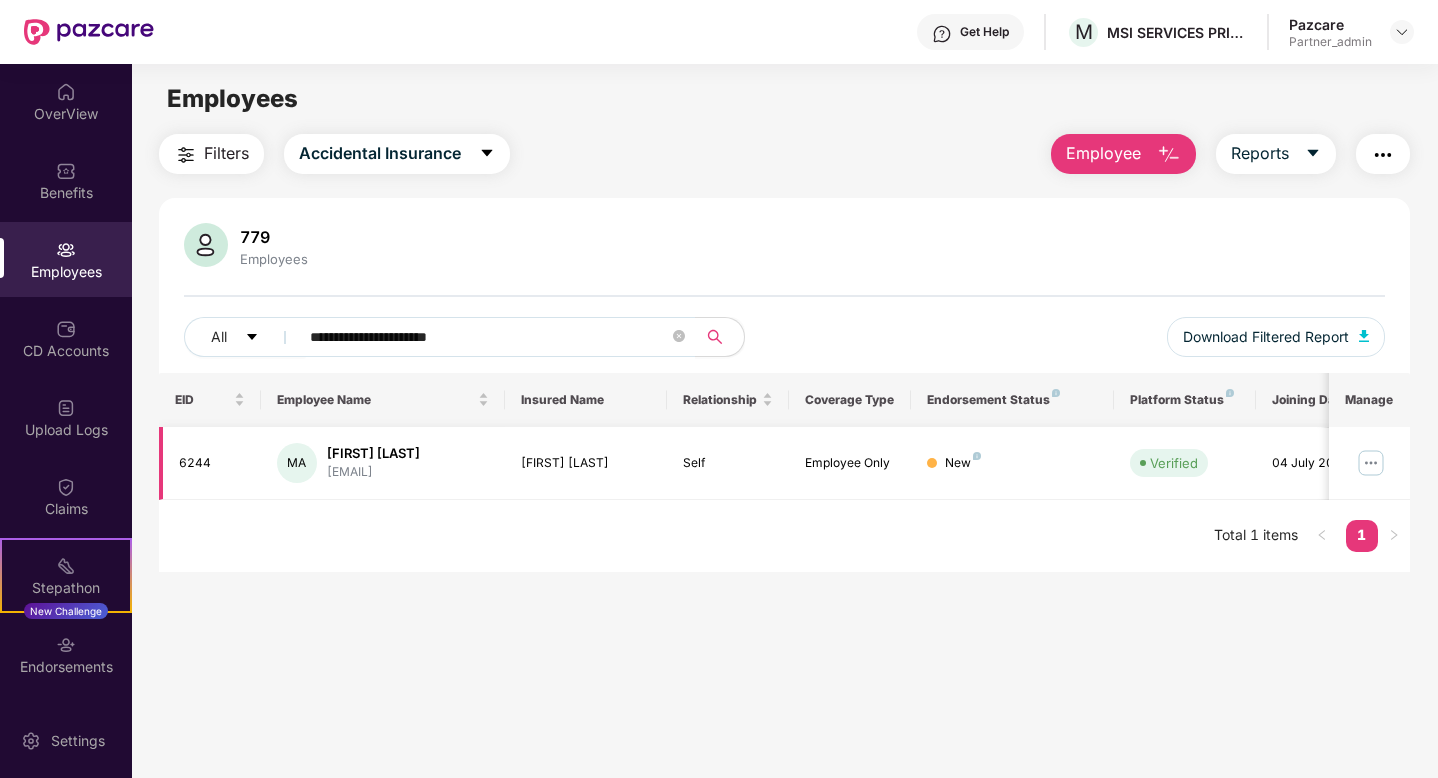 click at bounding box center (1371, 463) 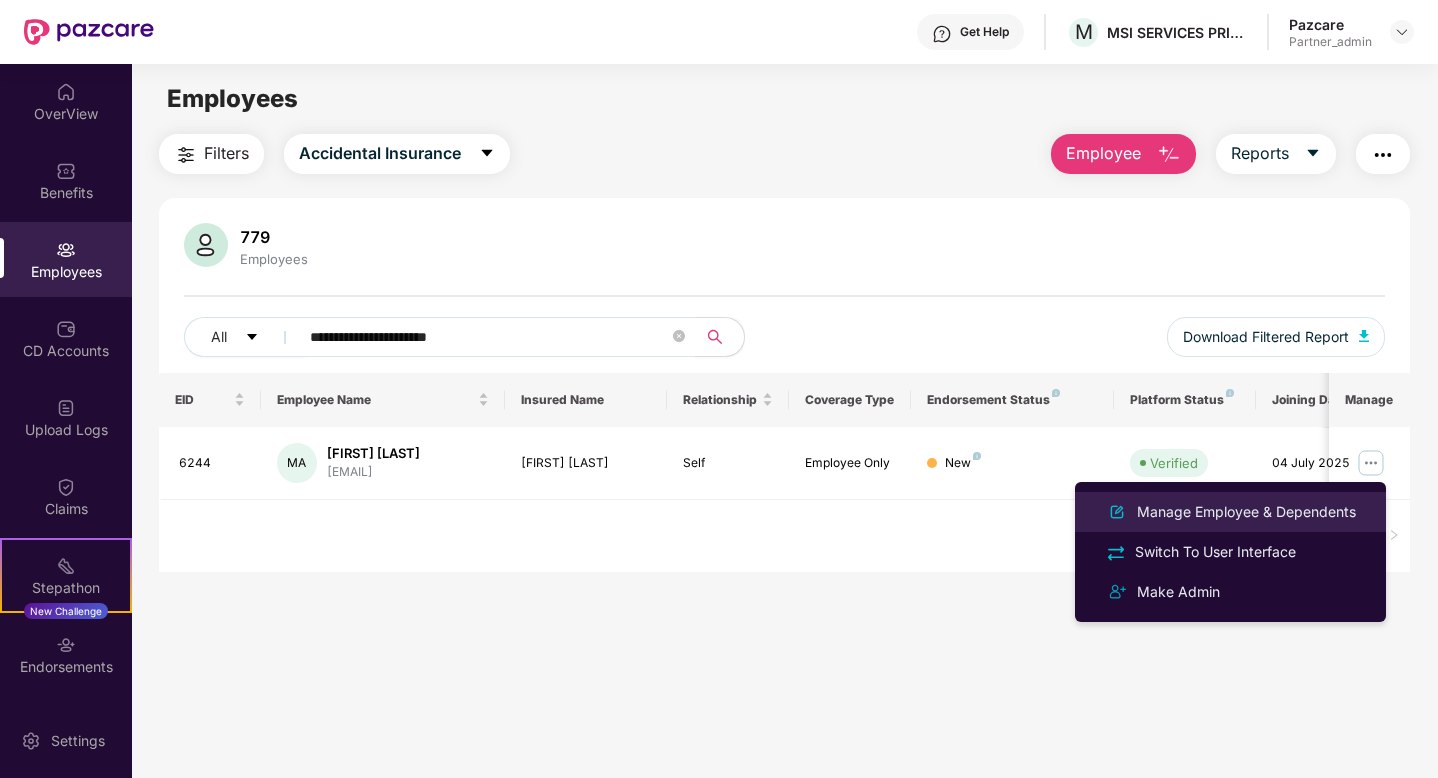 click on "Manage Employee & Dependents" at bounding box center (1246, 512) 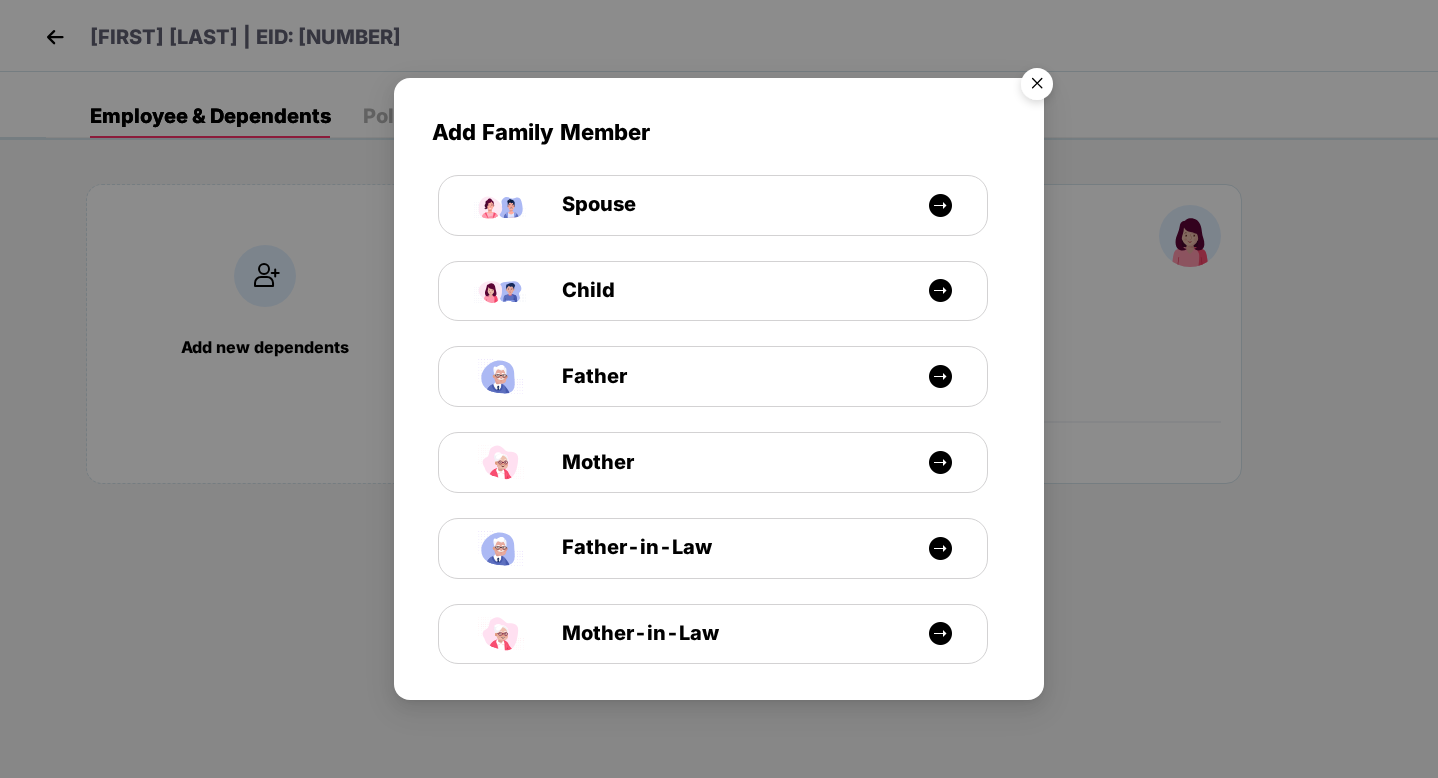 click at bounding box center (1037, 87) 